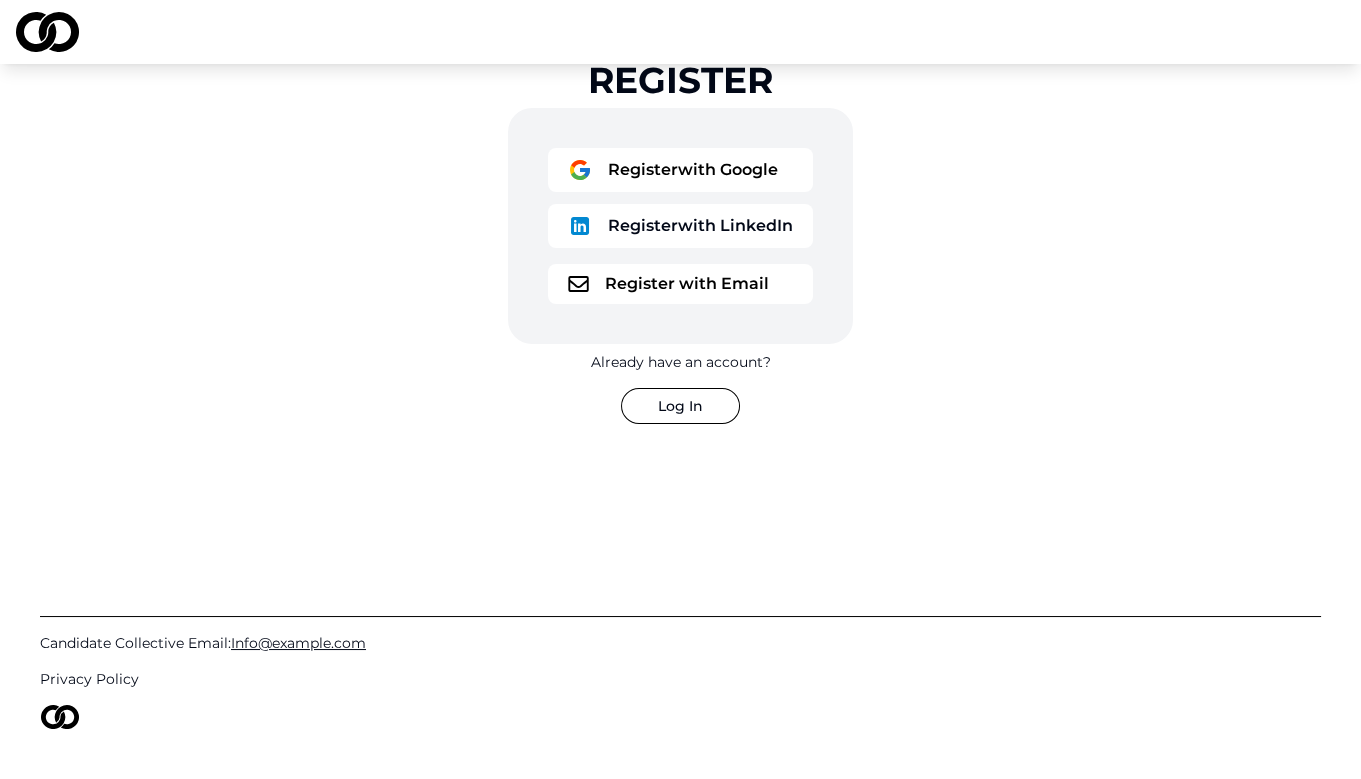 scroll, scrollTop: 155, scrollLeft: 0, axis: vertical 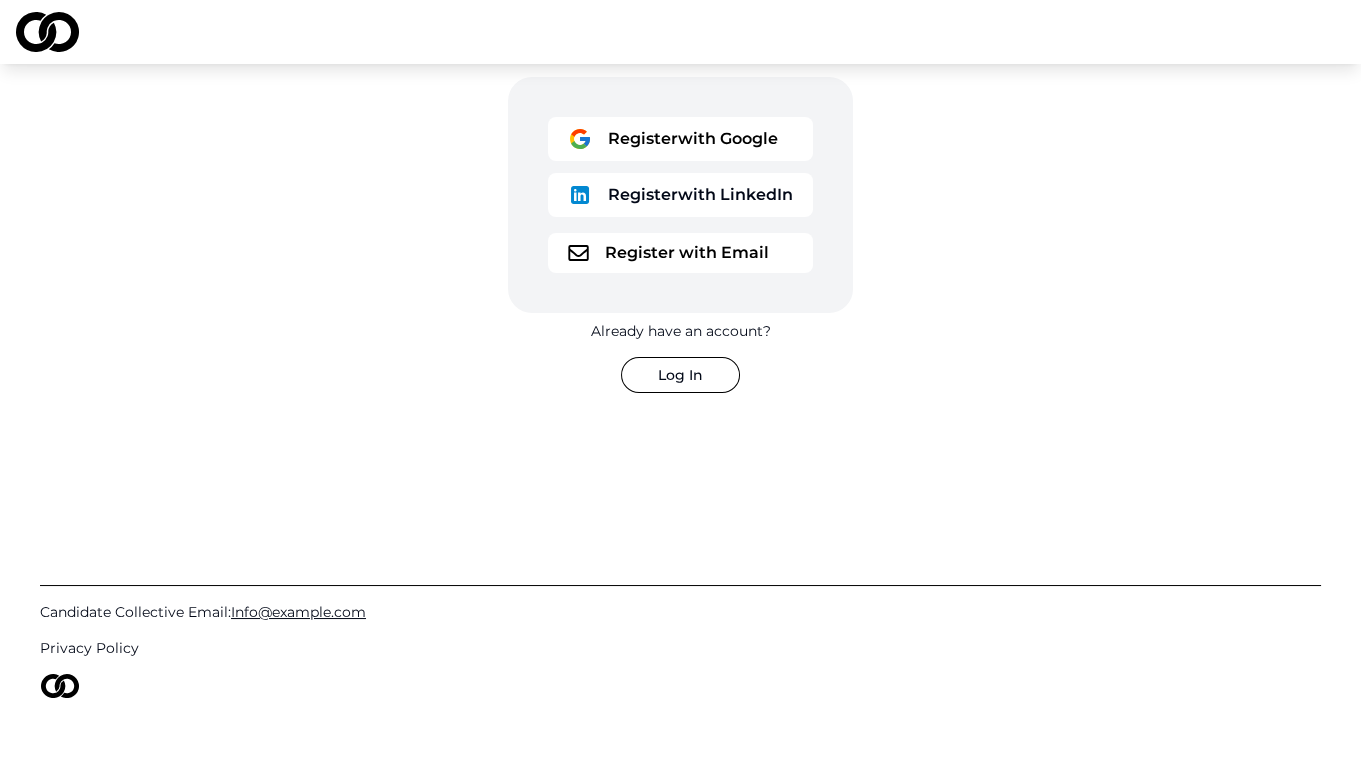 click on "Register  with LinkedIn" at bounding box center (680, 195) 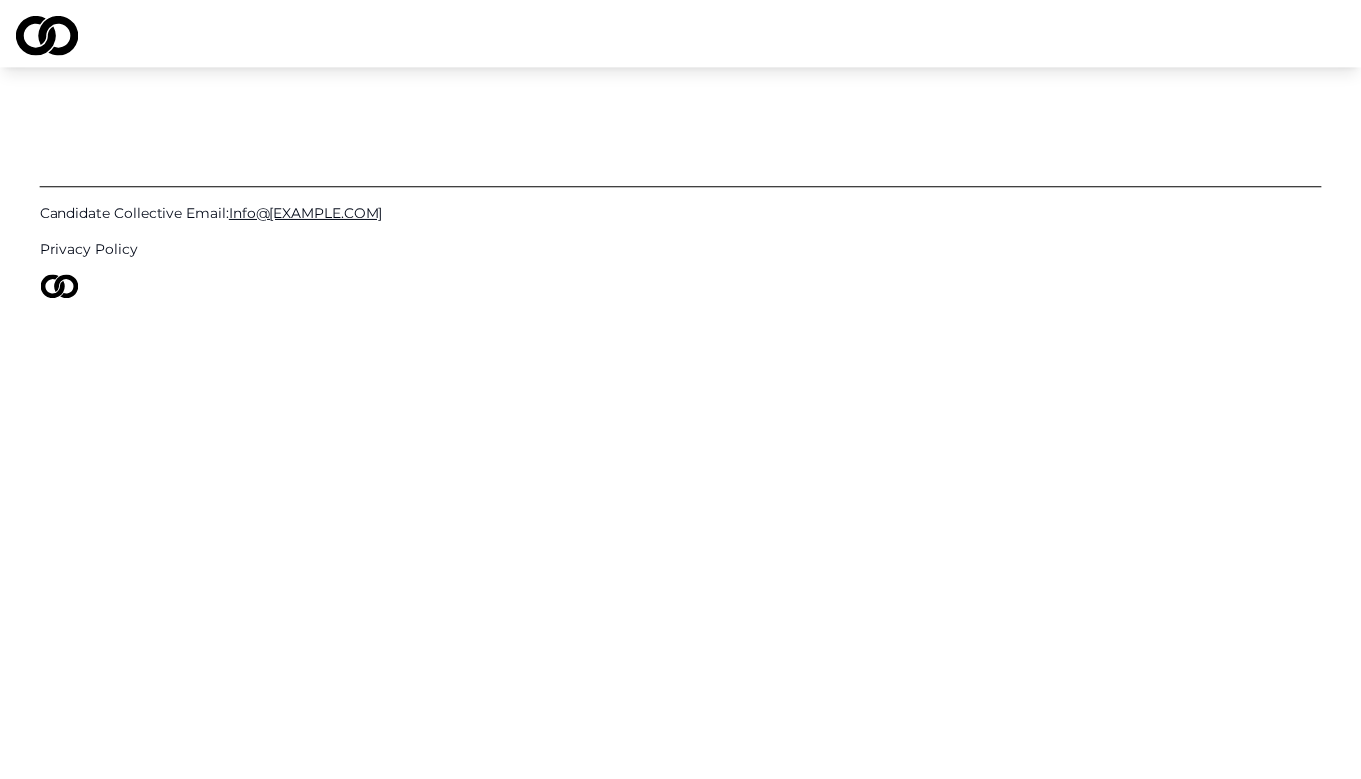 scroll, scrollTop: 0, scrollLeft: 0, axis: both 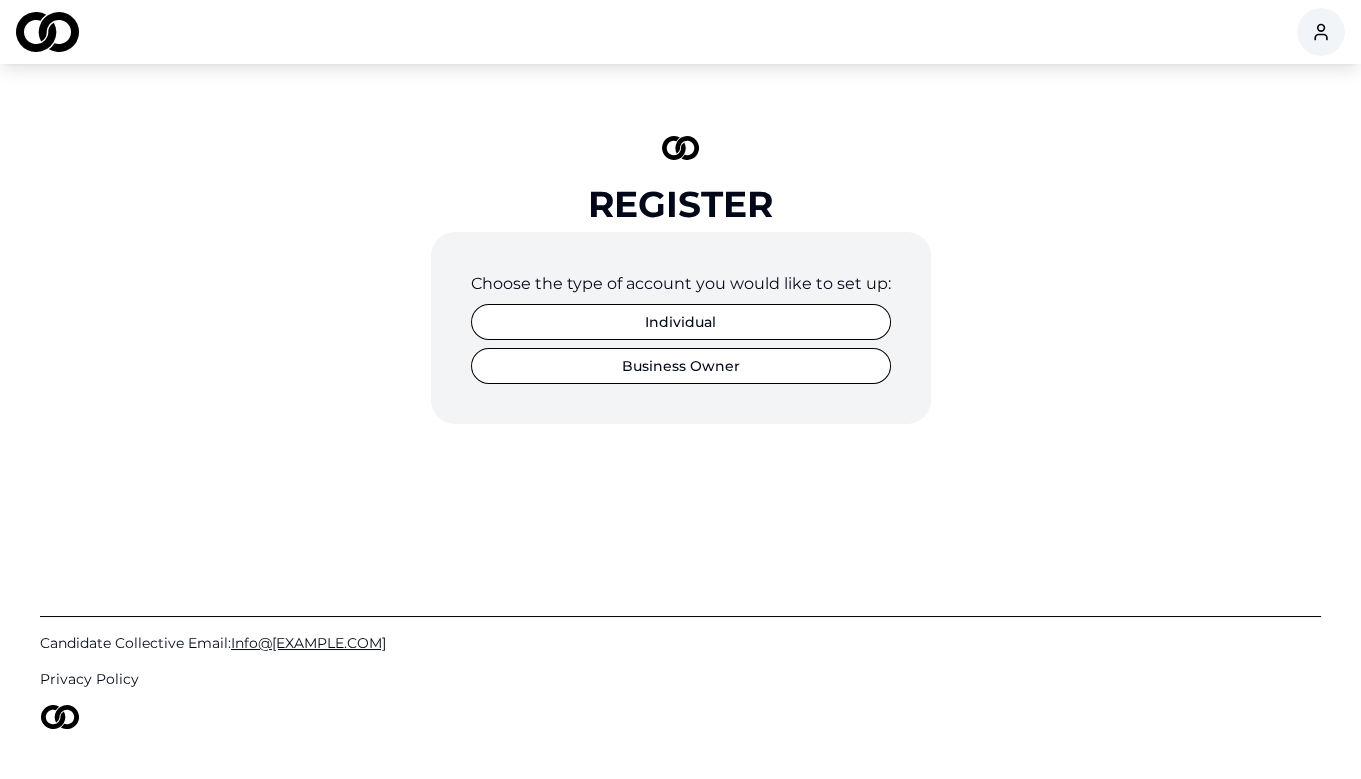 click on "Individual" at bounding box center (681, 322) 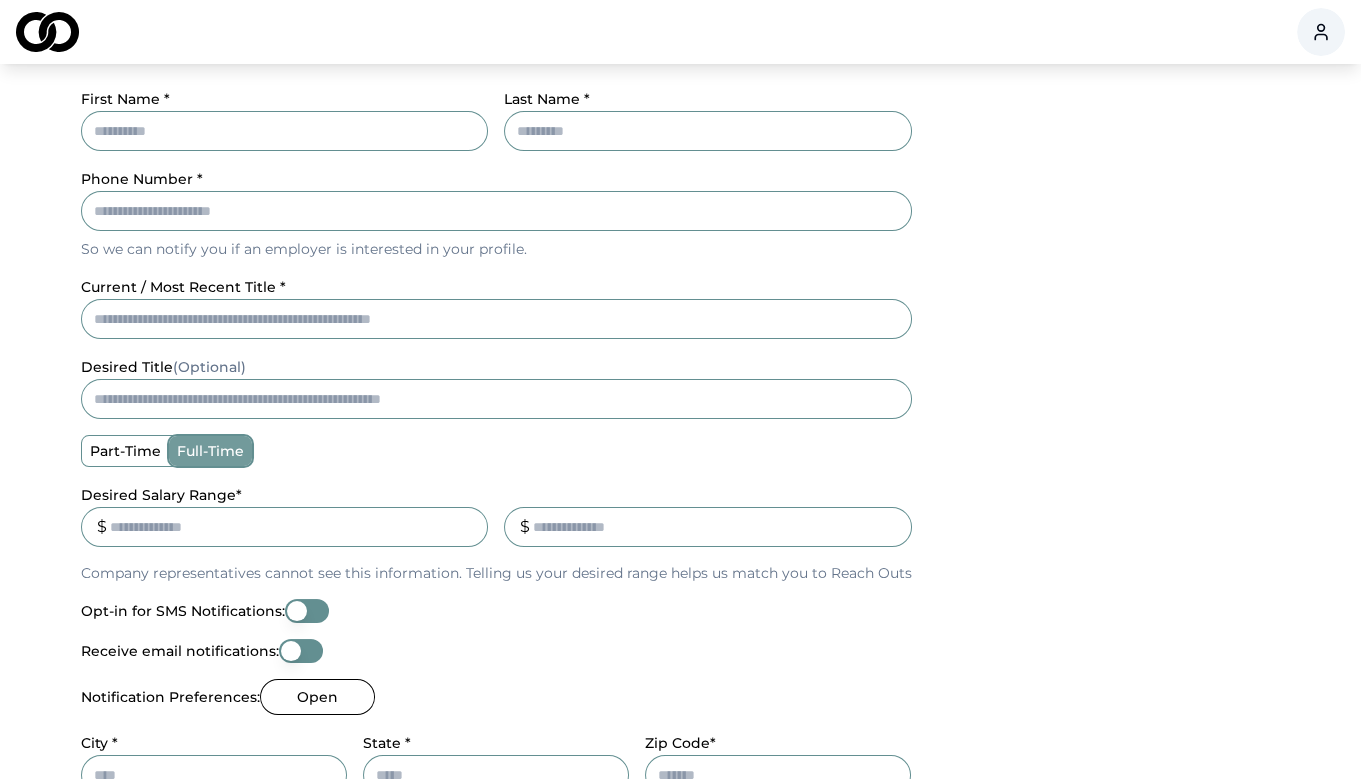 scroll, scrollTop: 312, scrollLeft: 0, axis: vertical 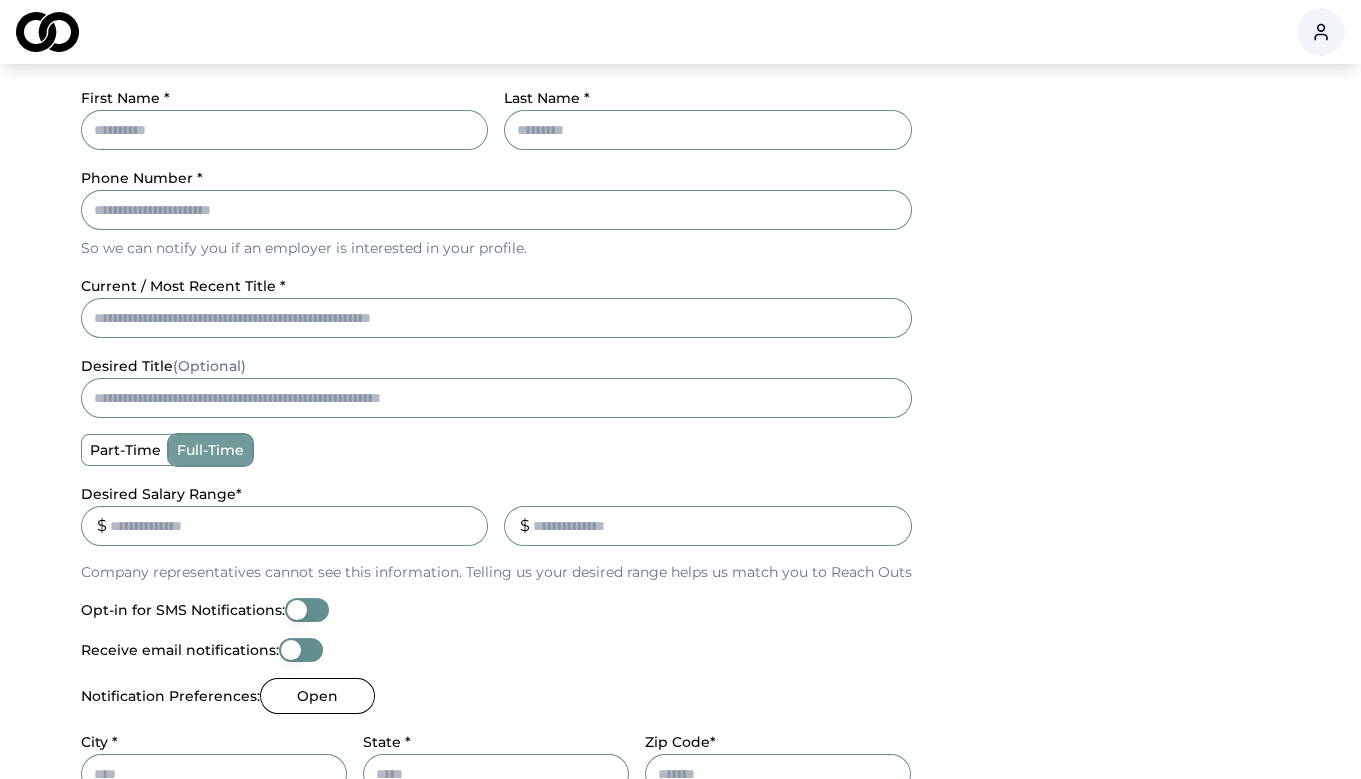click on "First Name *" at bounding box center [285, 130] 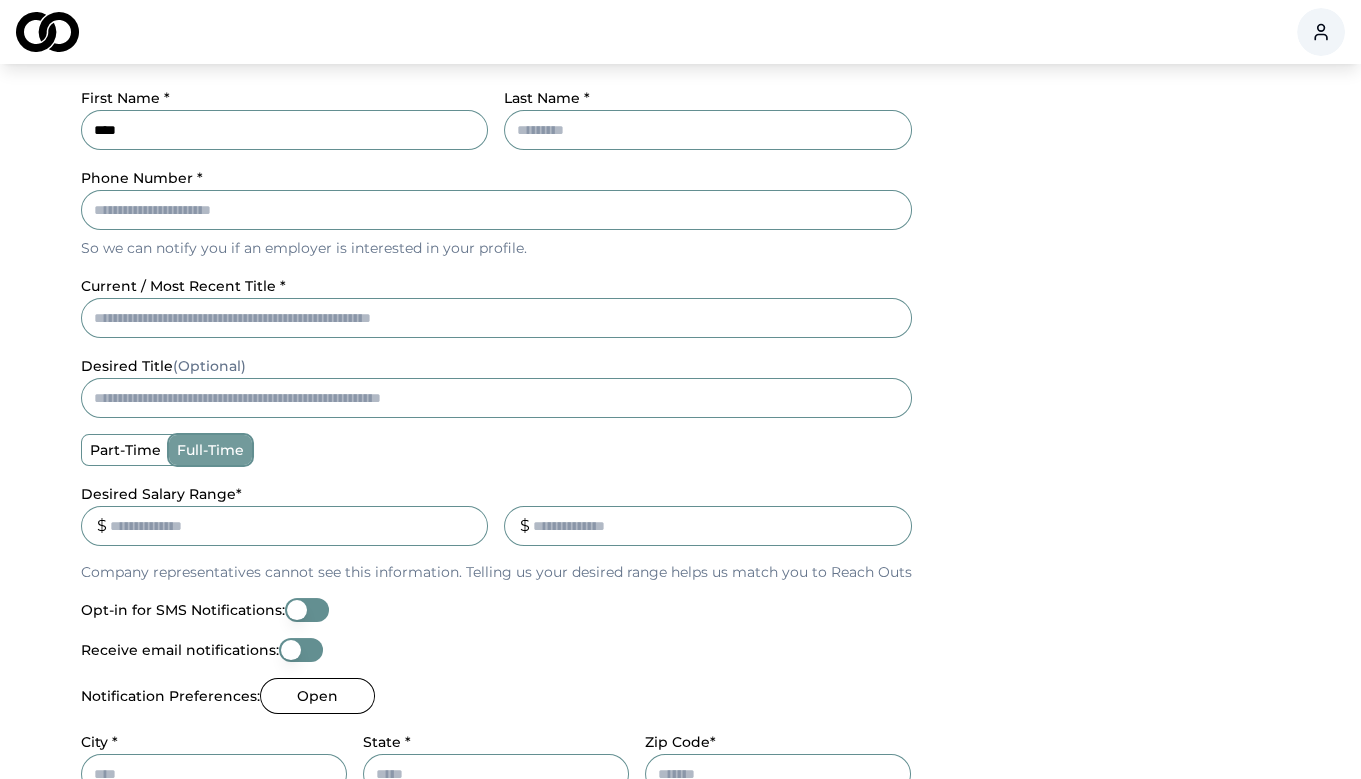 type on "****" 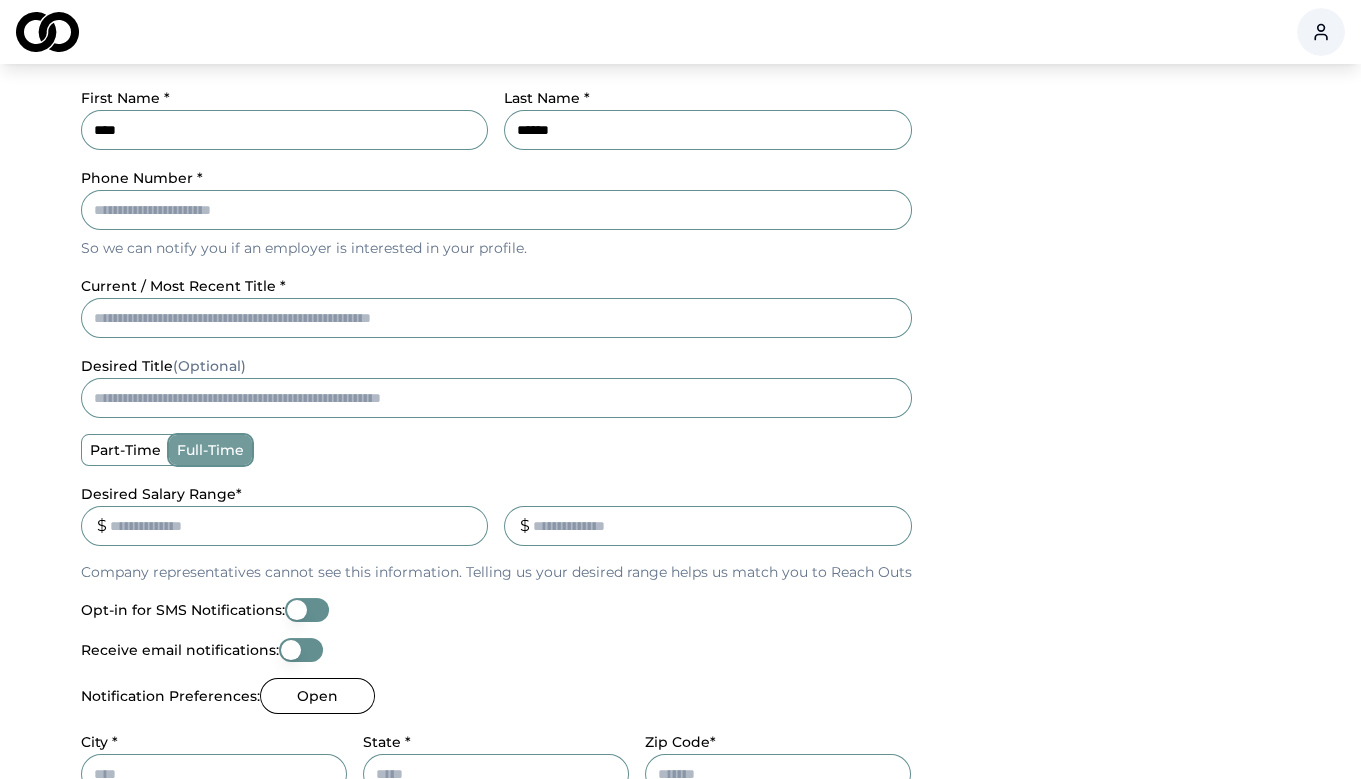 type on "******" 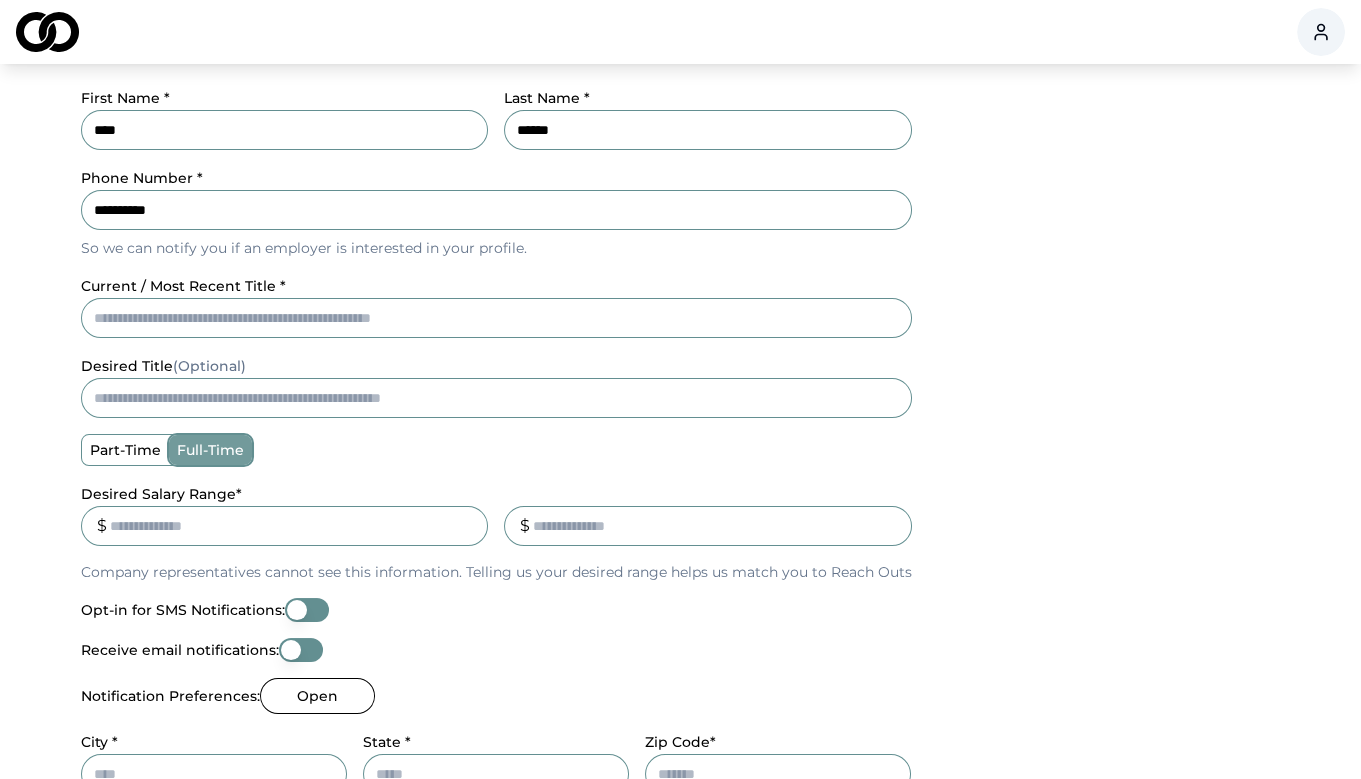 type on "**********" 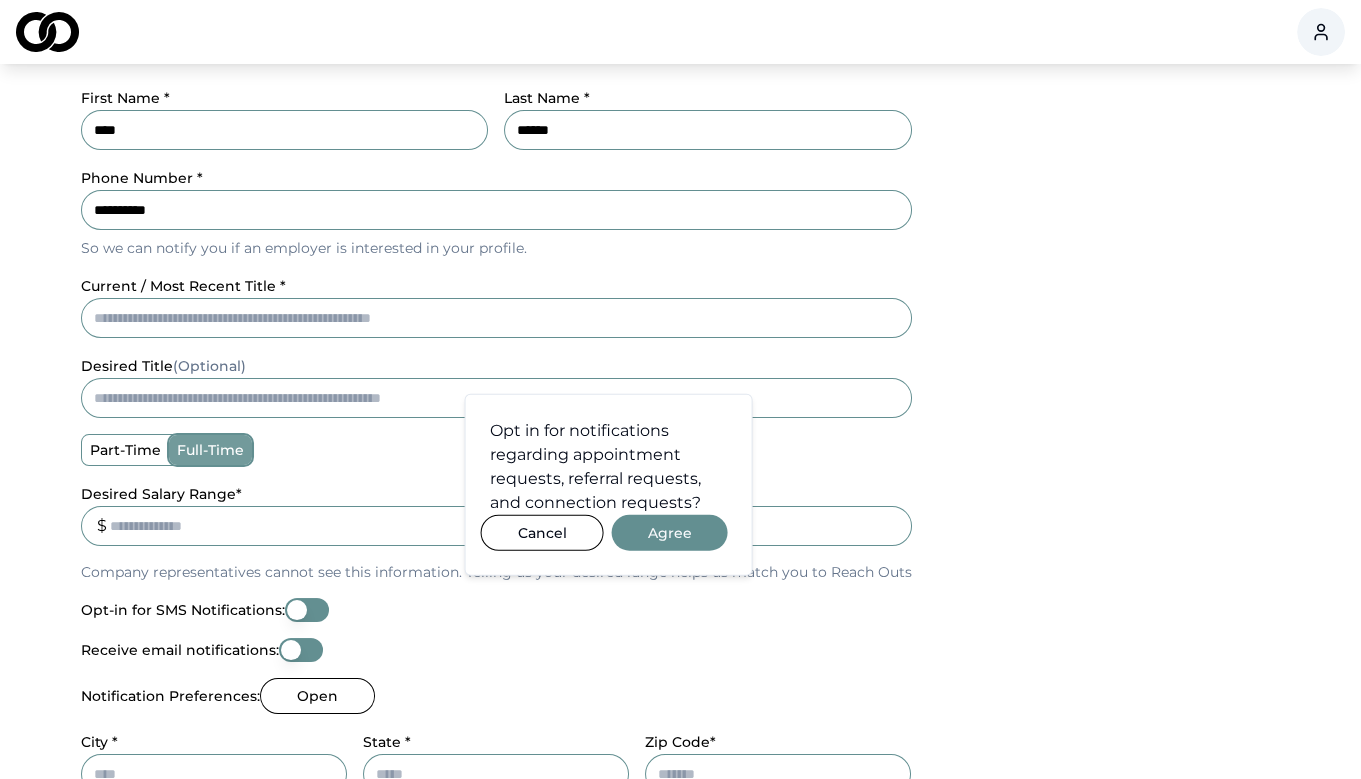 type 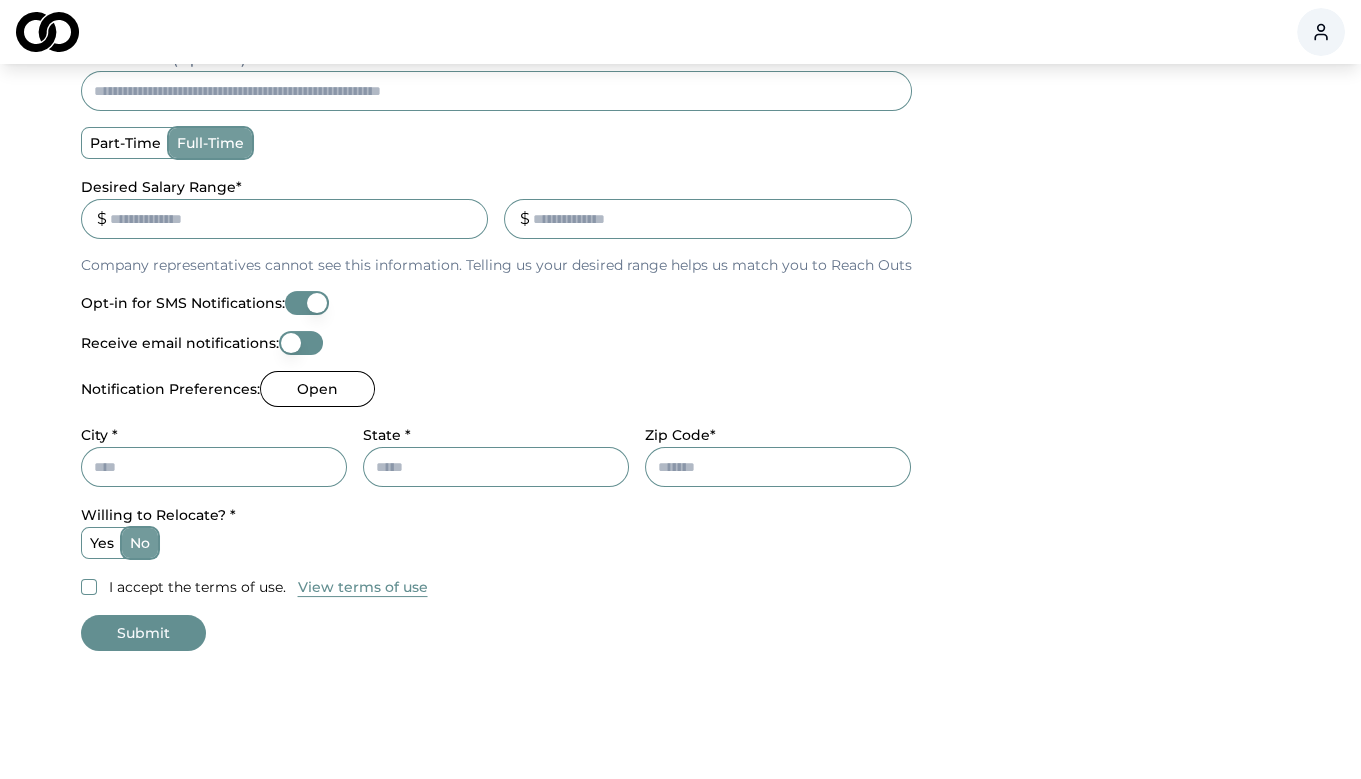 scroll, scrollTop: 638, scrollLeft: 0, axis: vertical 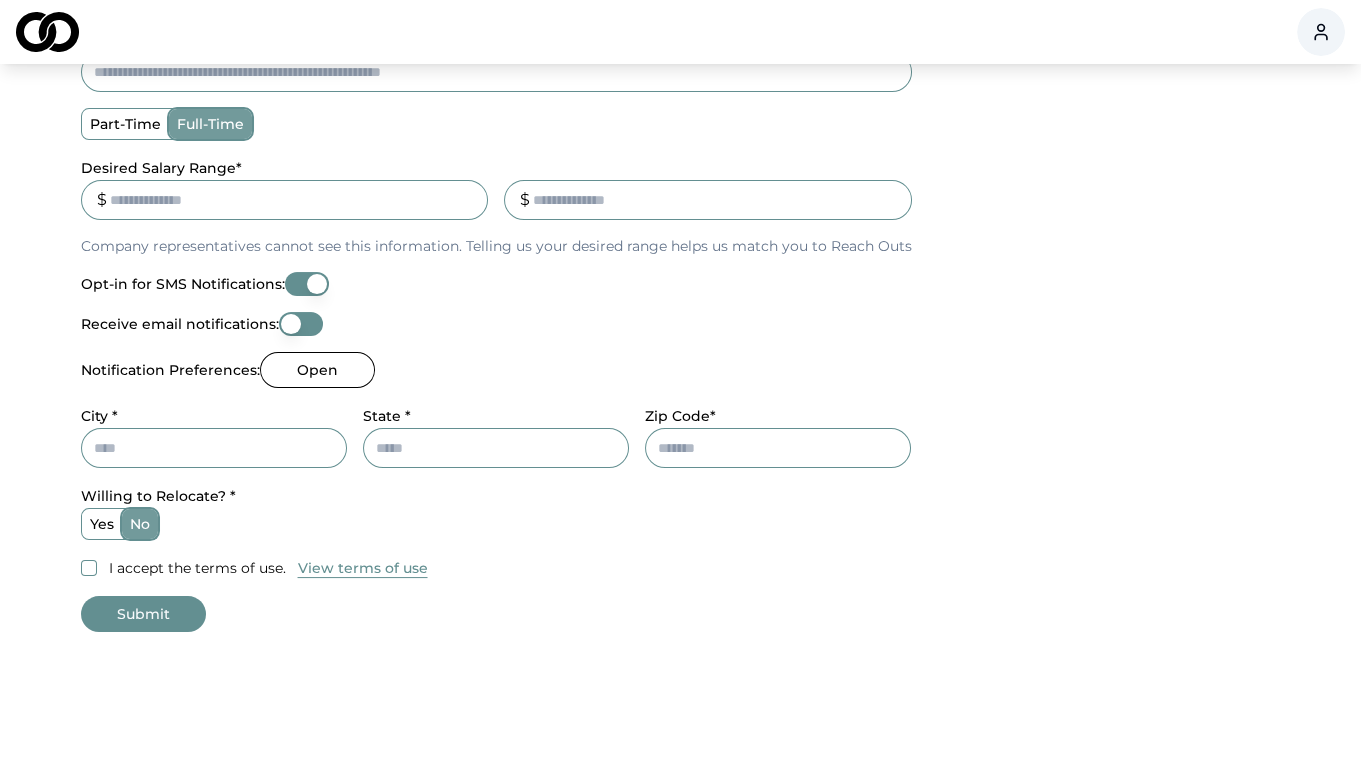 click on "current / most recent title *" at bounding box center [496, -8] 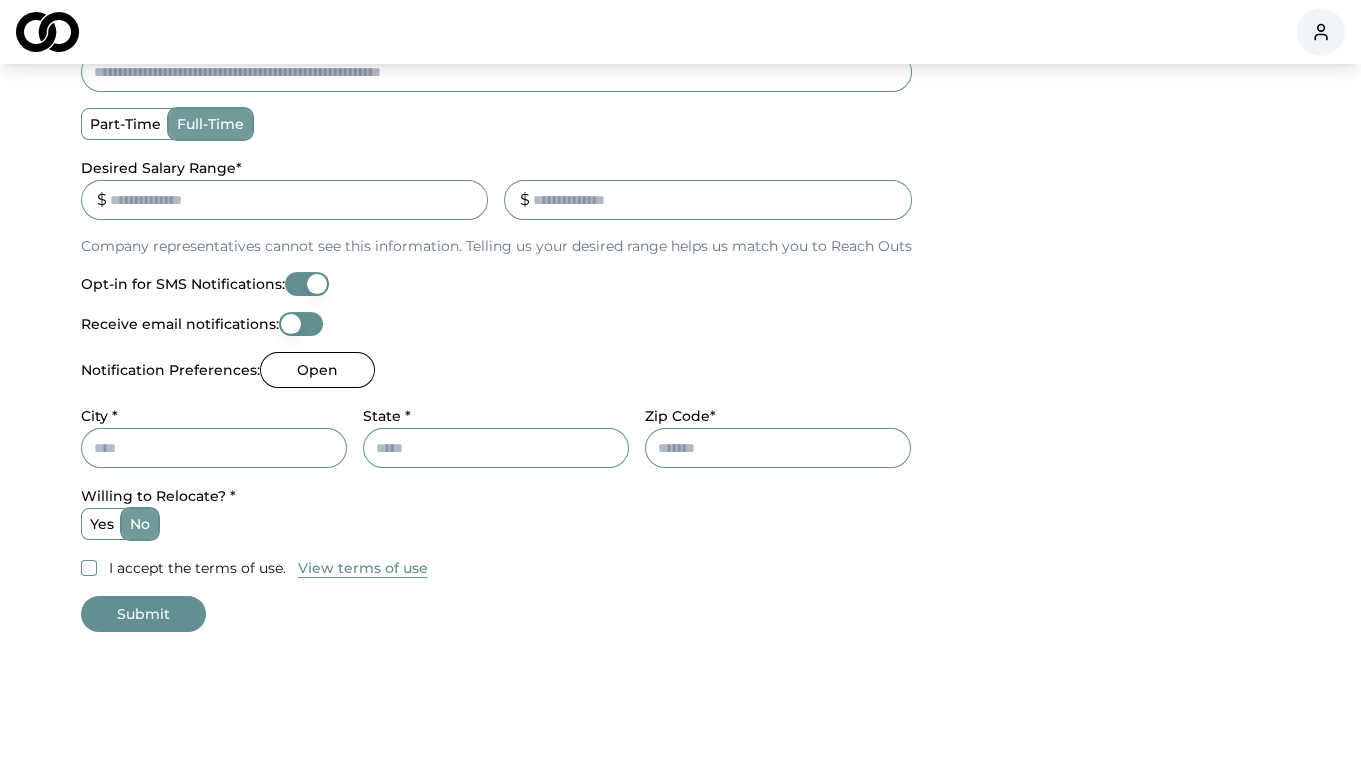 type on "**********" 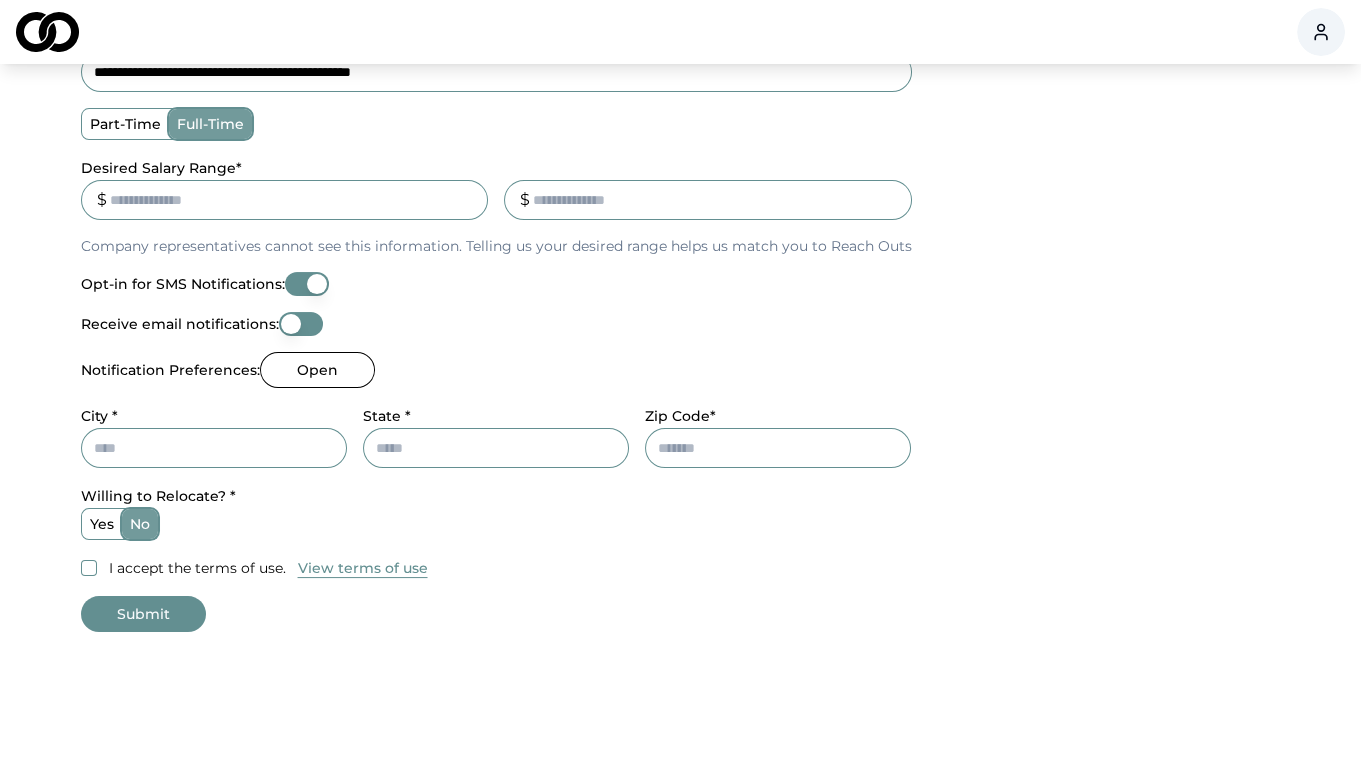 type on "**********" 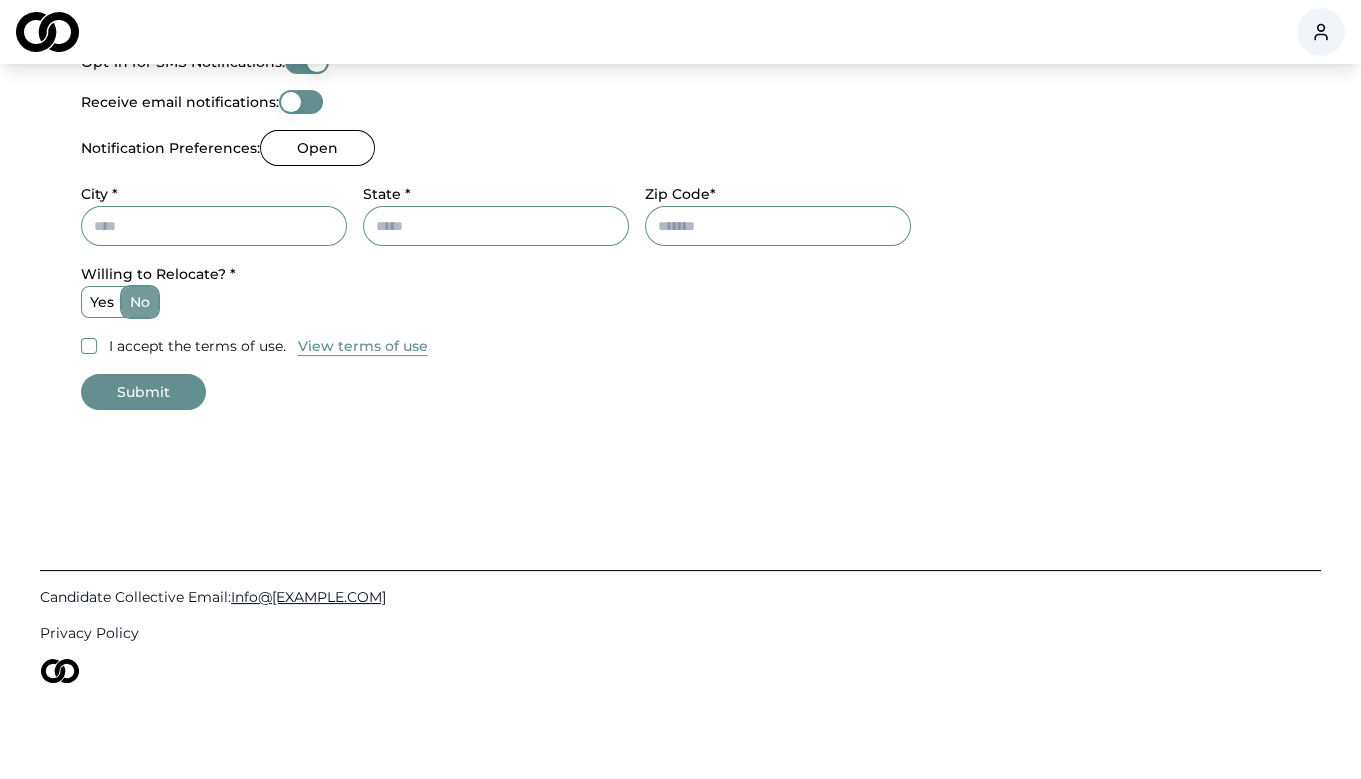 scroll, scrollTop: 1333, scrollLeft: 0, axis: vertical 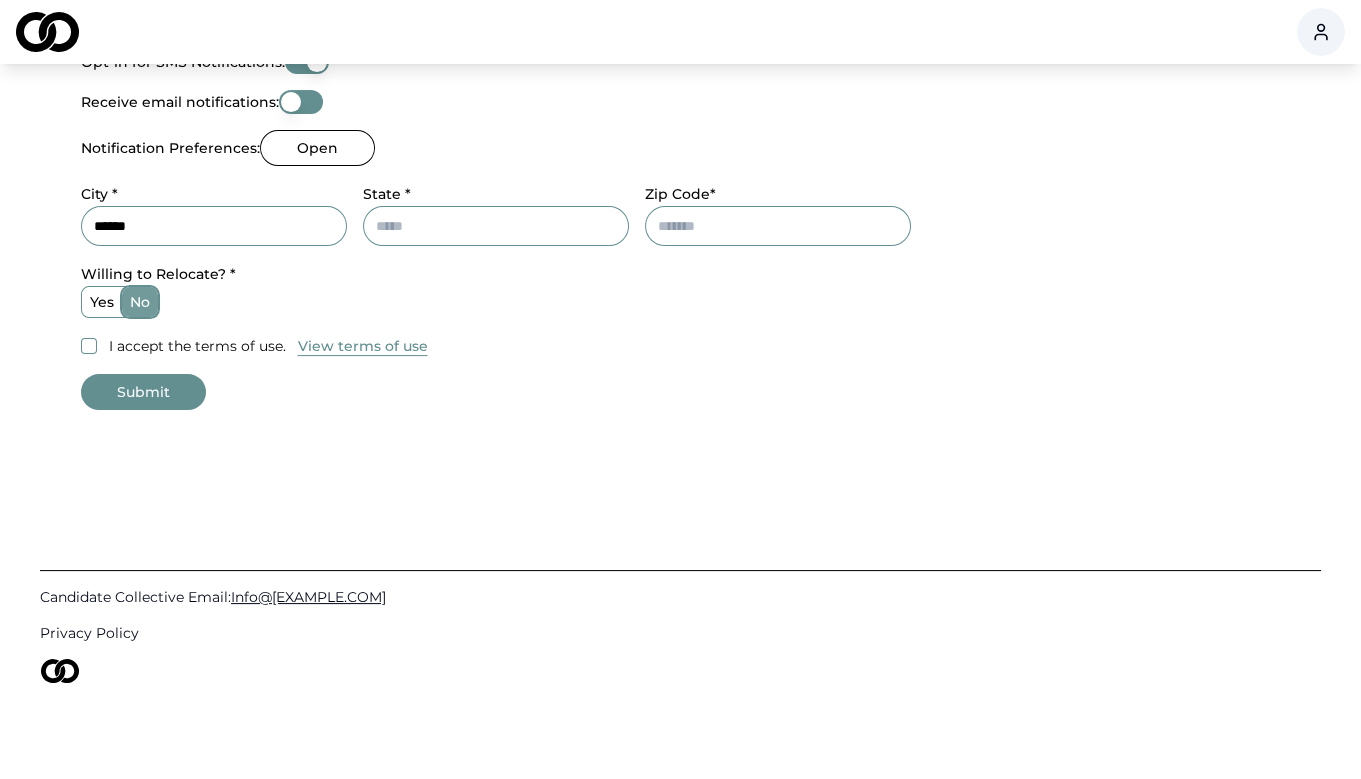 type on "*******" 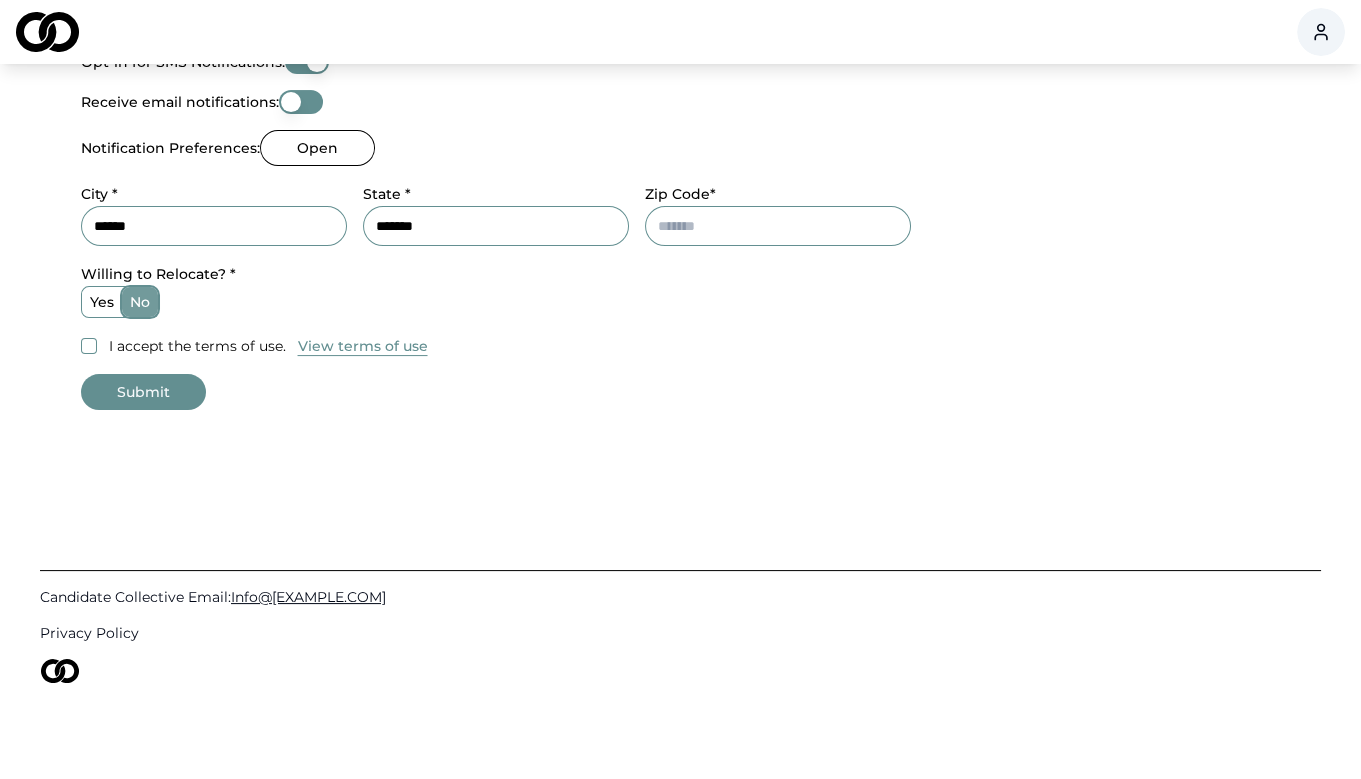 type on "*****" 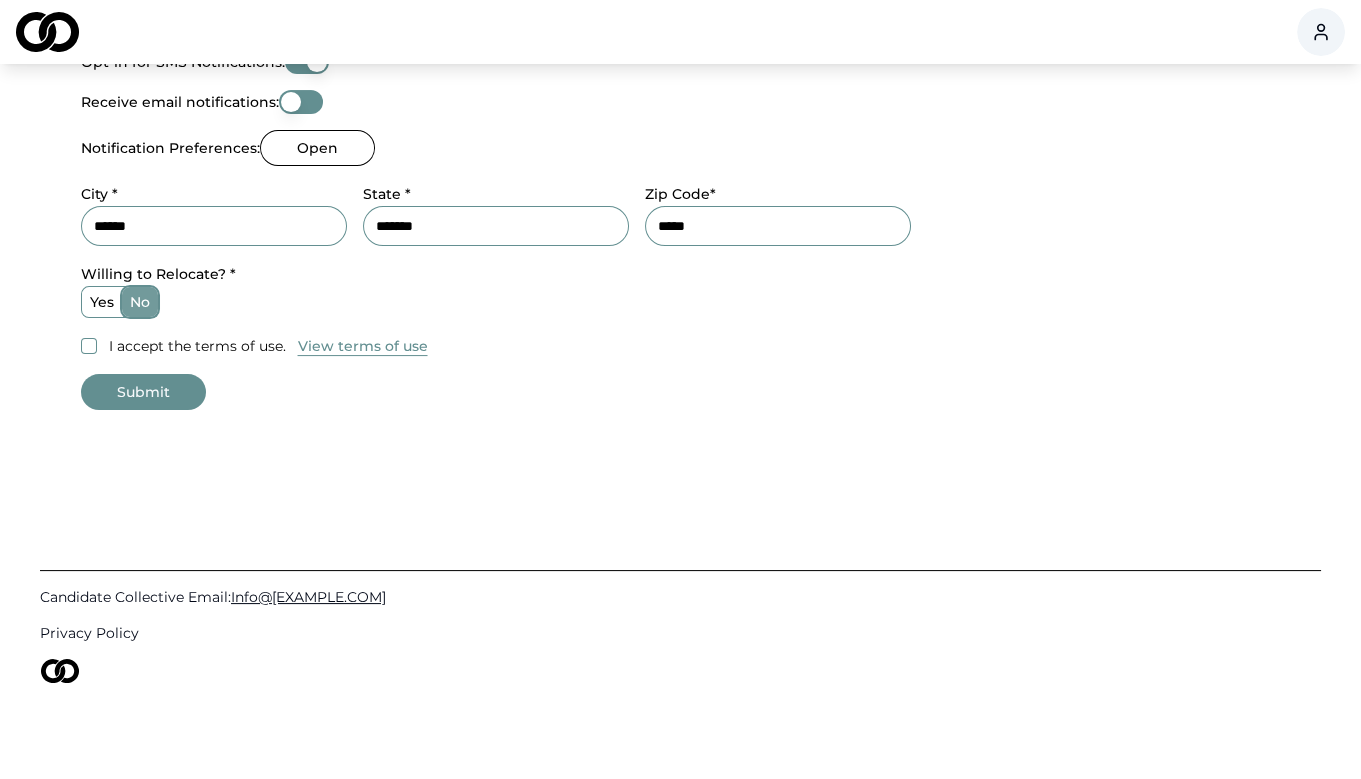click on "yes" at bounding box center (102, 302) 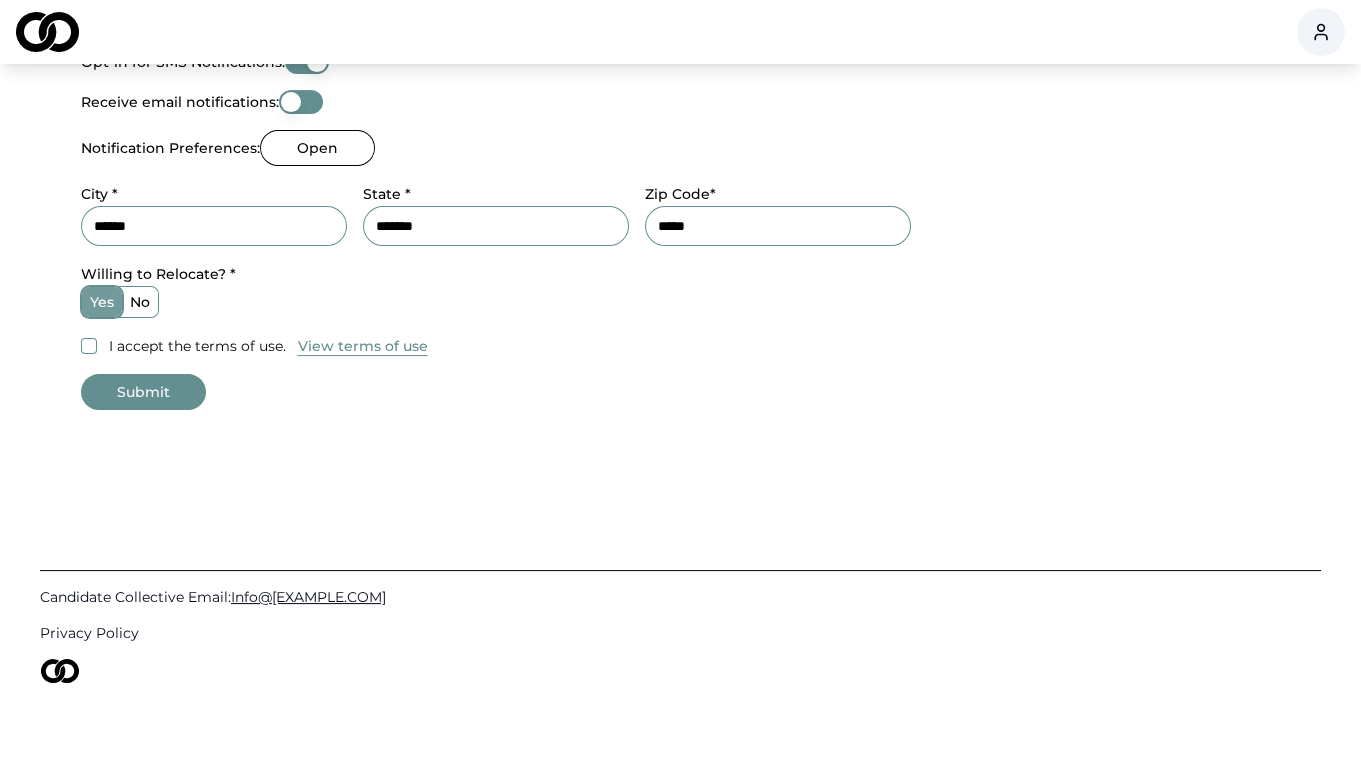 click on "I accept the terms of use." at bounding box center [89, 346] 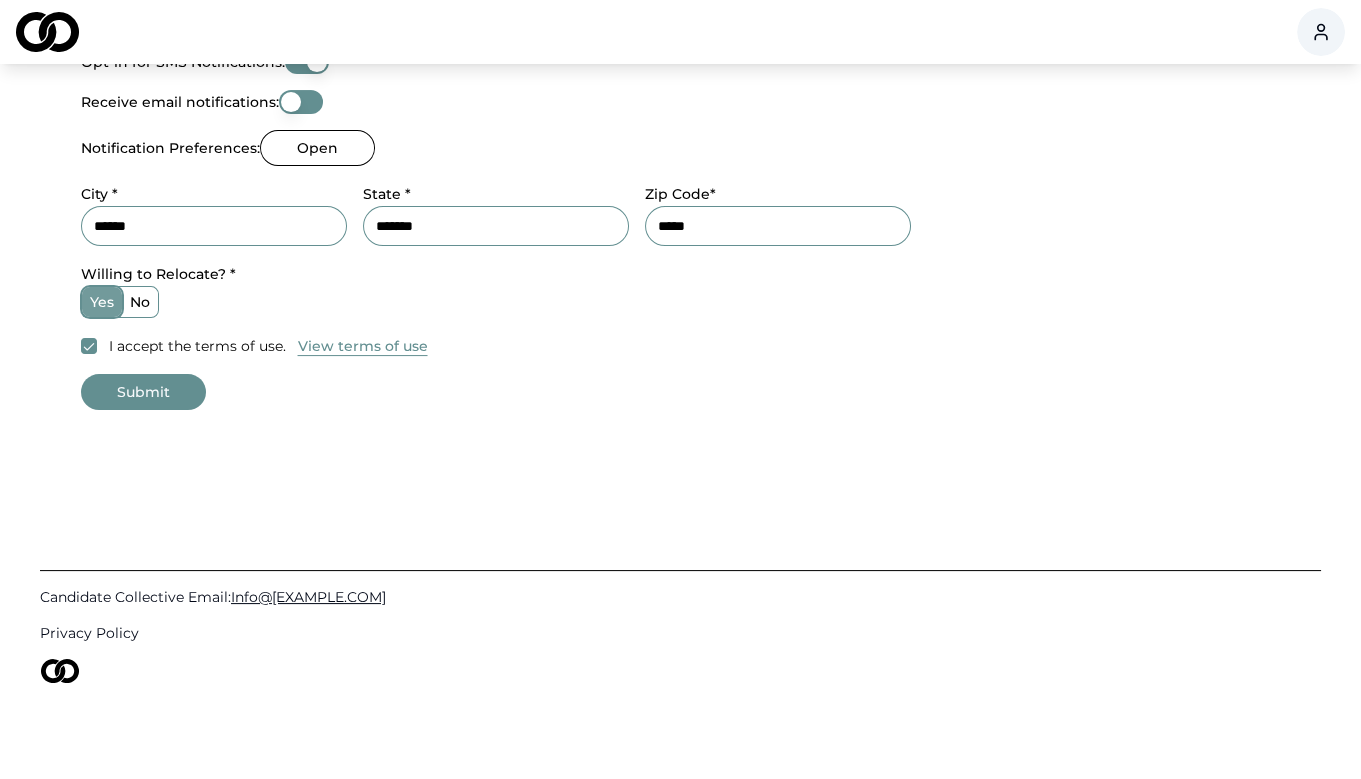 click on "Submit" at bounding box center [143, 392] 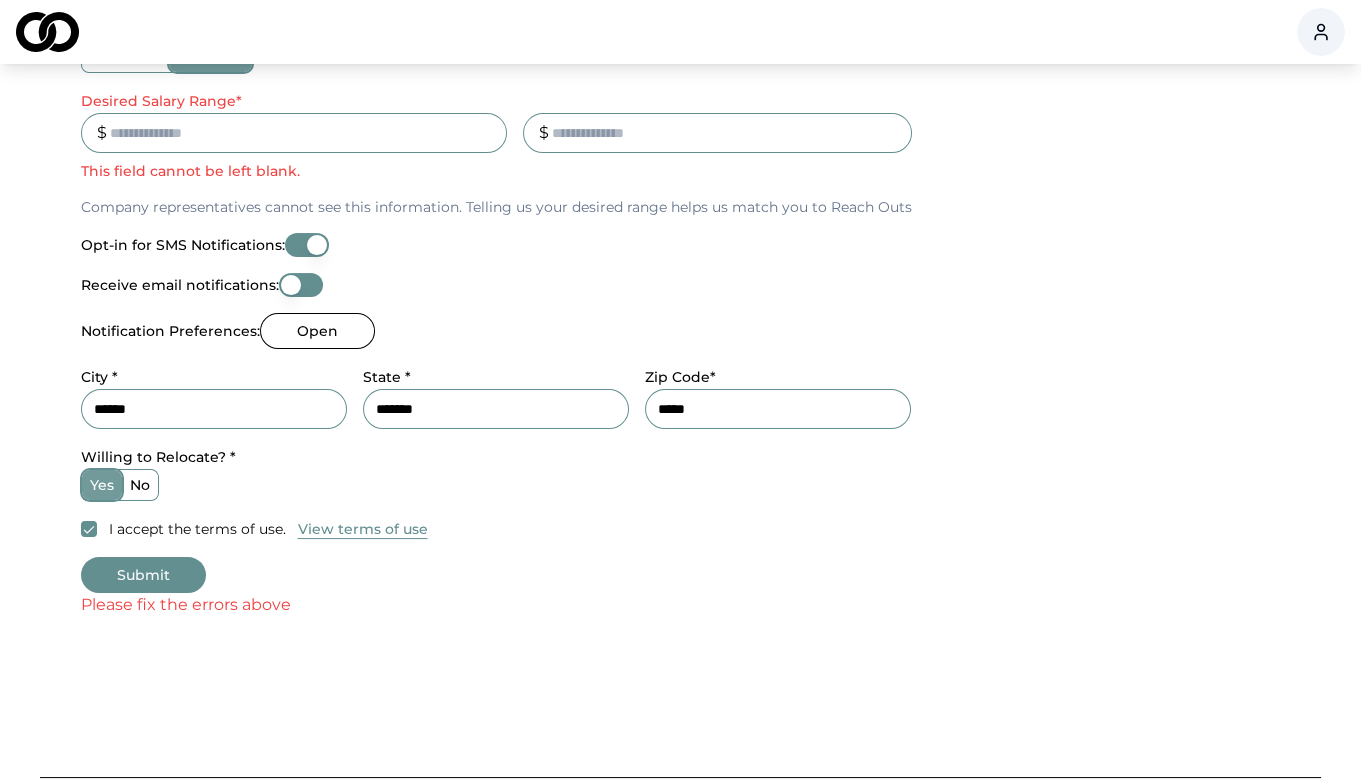 scroll, scrollTop: 766, scrollLeft: 0, axis: vertical 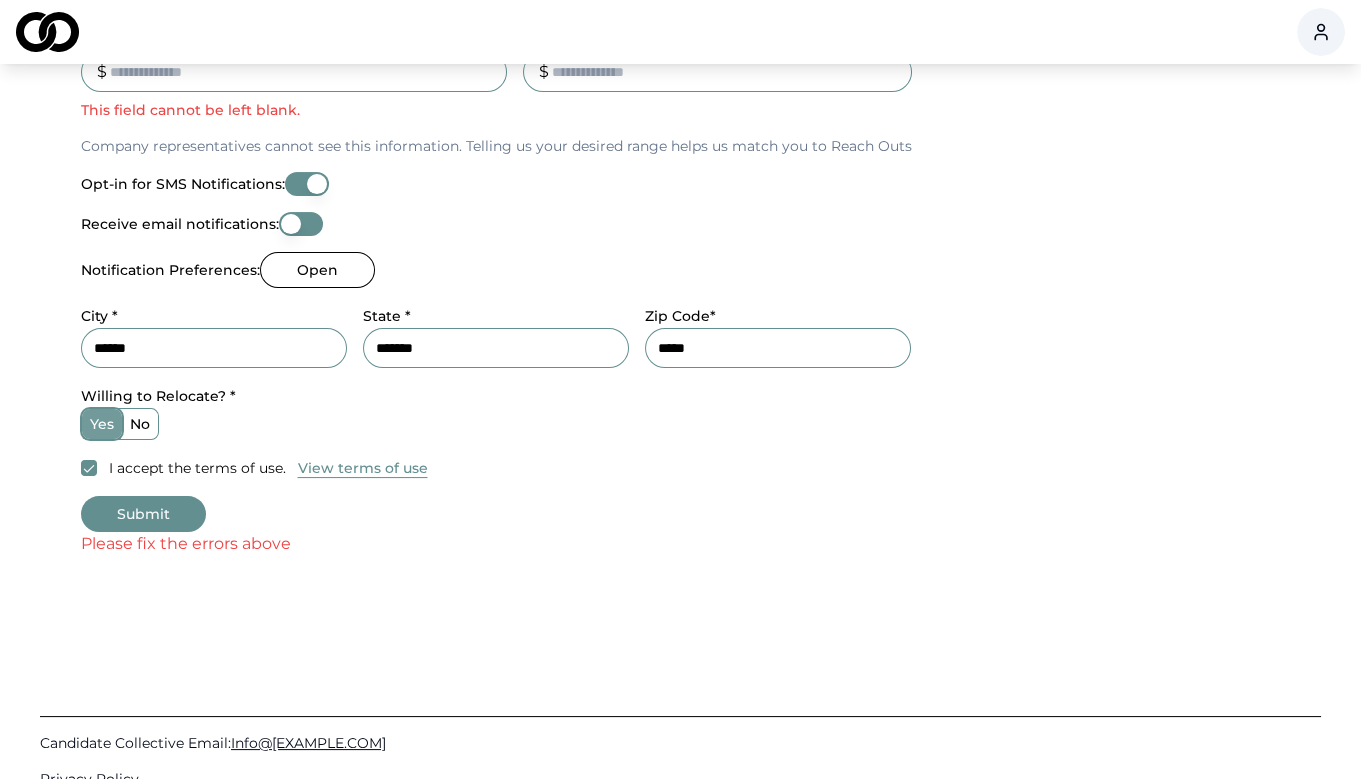 click on "******" at bounding box center [294, 72] 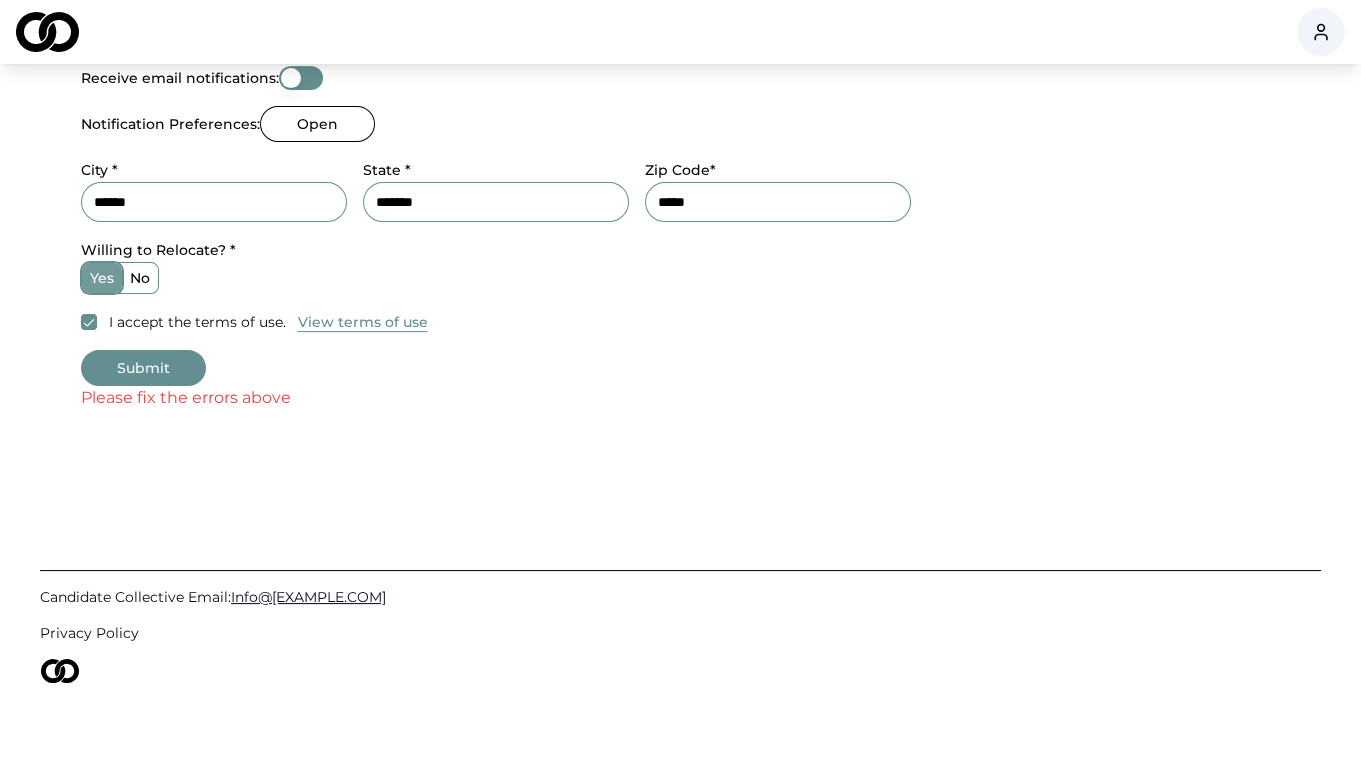 scroll, scrollTop: 1784, scrollLeft: 0, axis: vertical 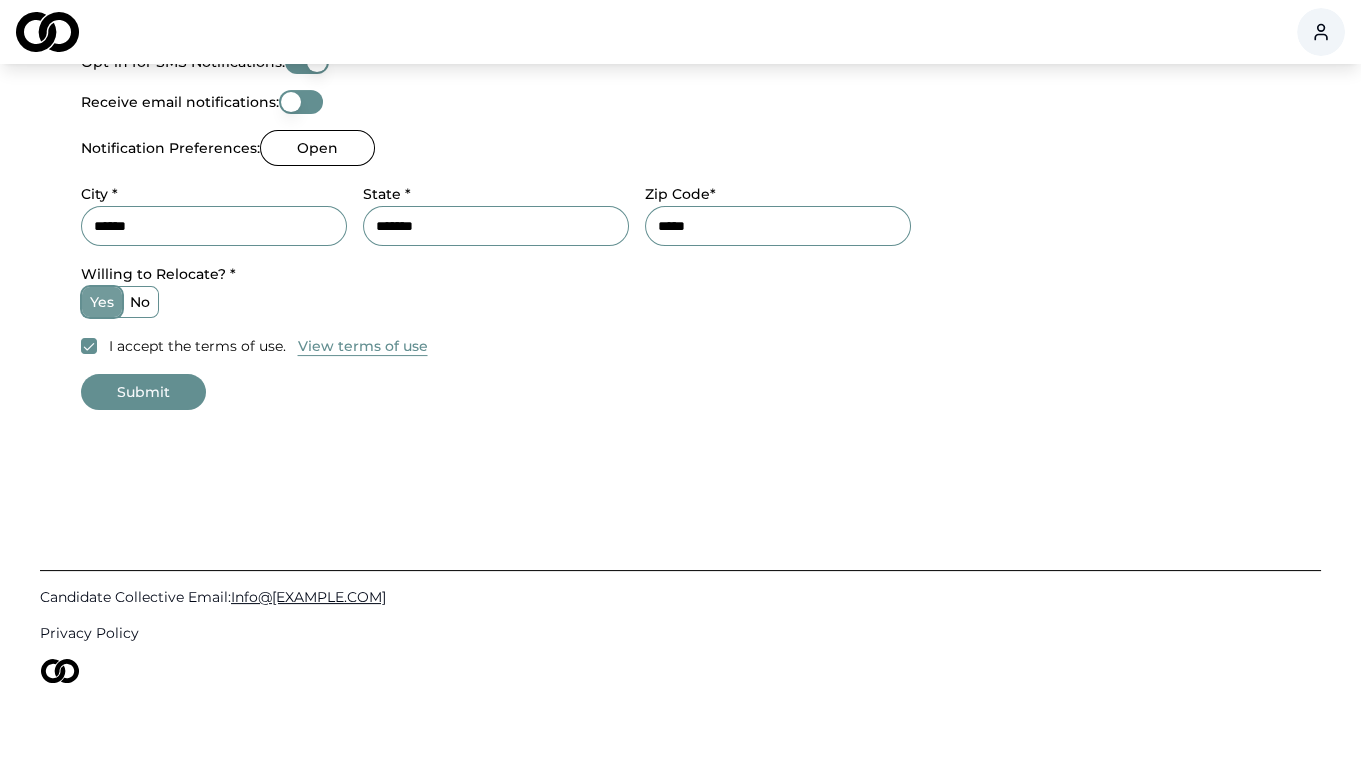 click on "Submit" at bounding box center [143, 392] 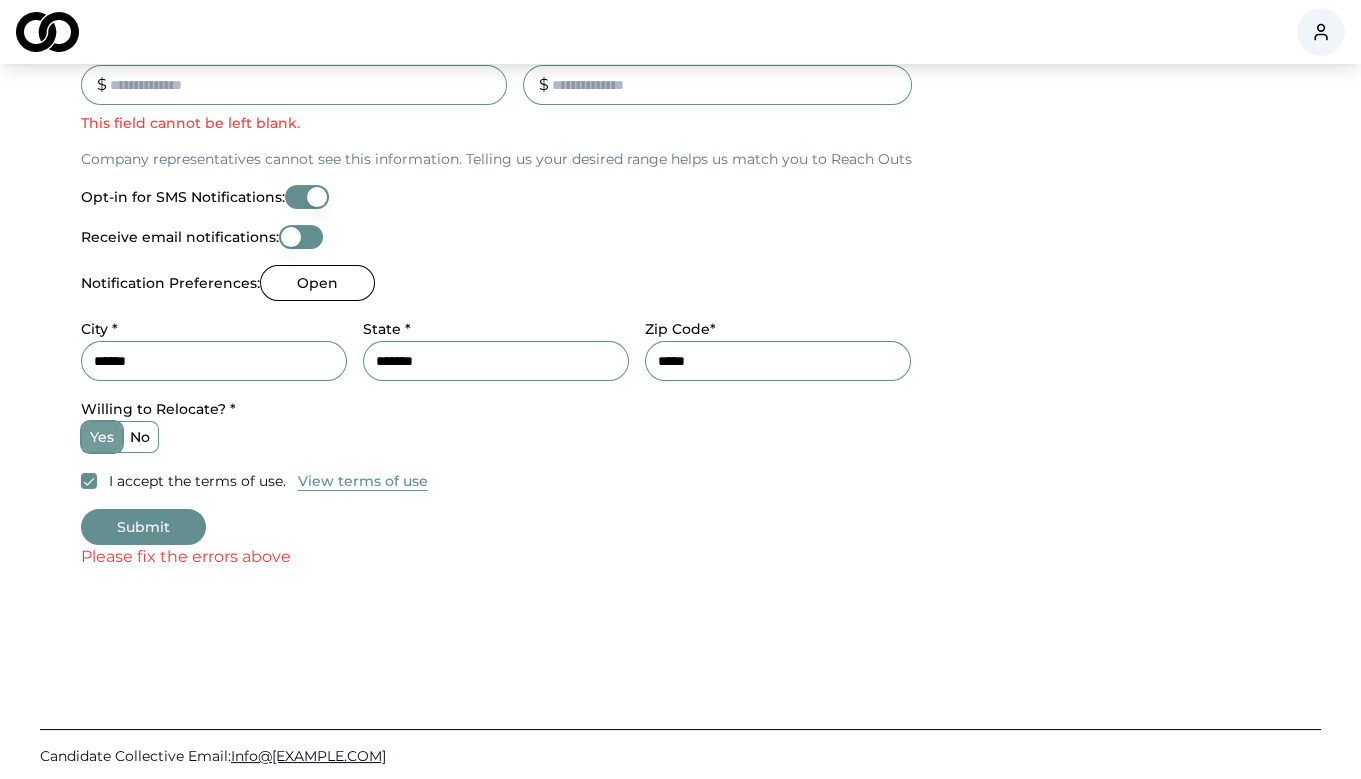 scroll, scrollTop: 767, scrollLeft: 0, axis: vertical 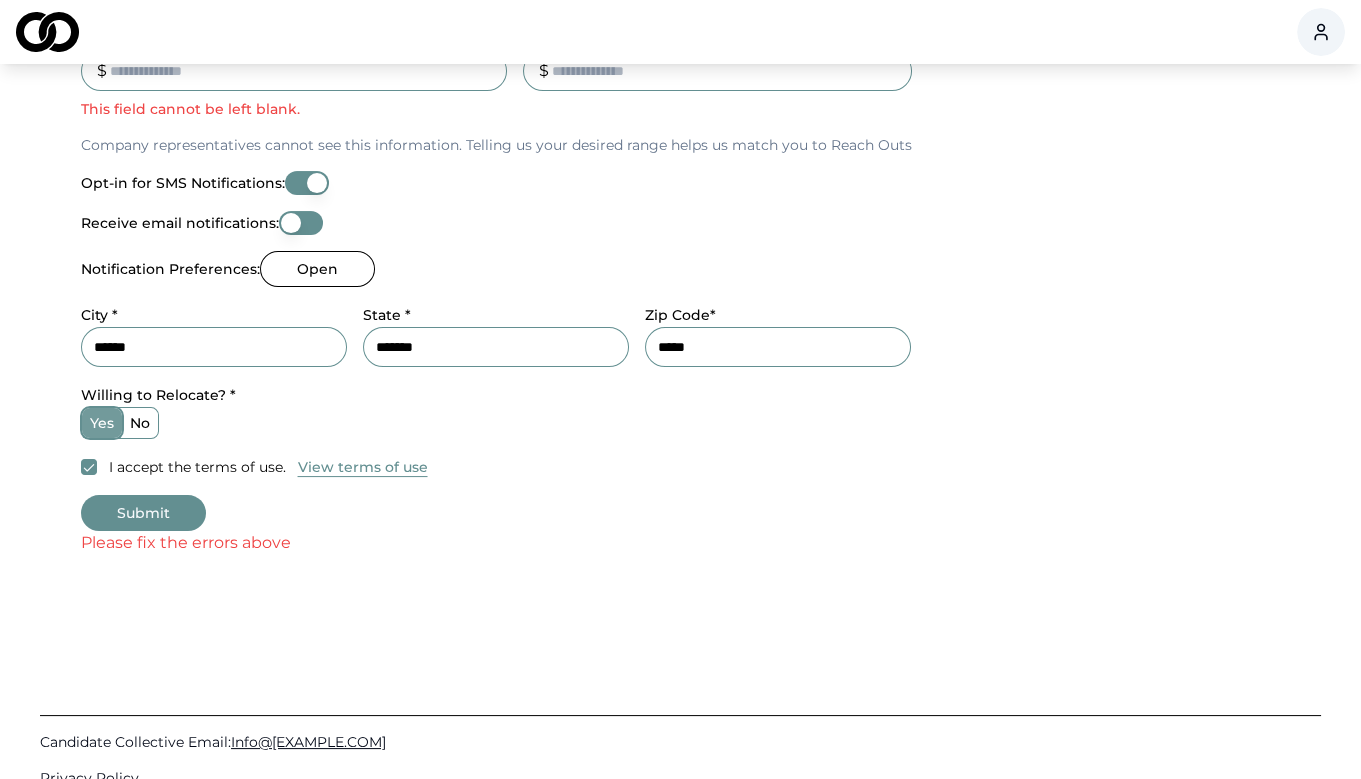 click on "******" at bounding box center [294, 71] 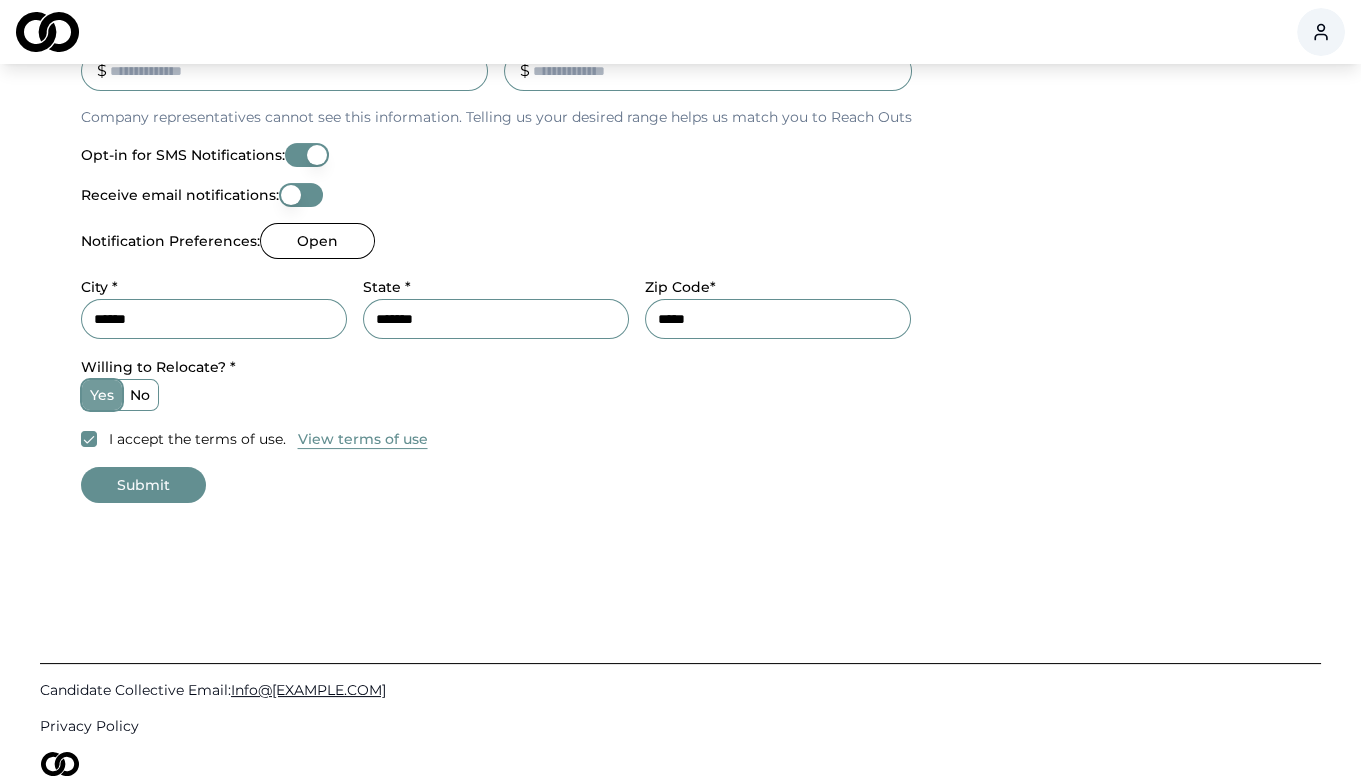 click on "******" at bounding box center [285, 71] 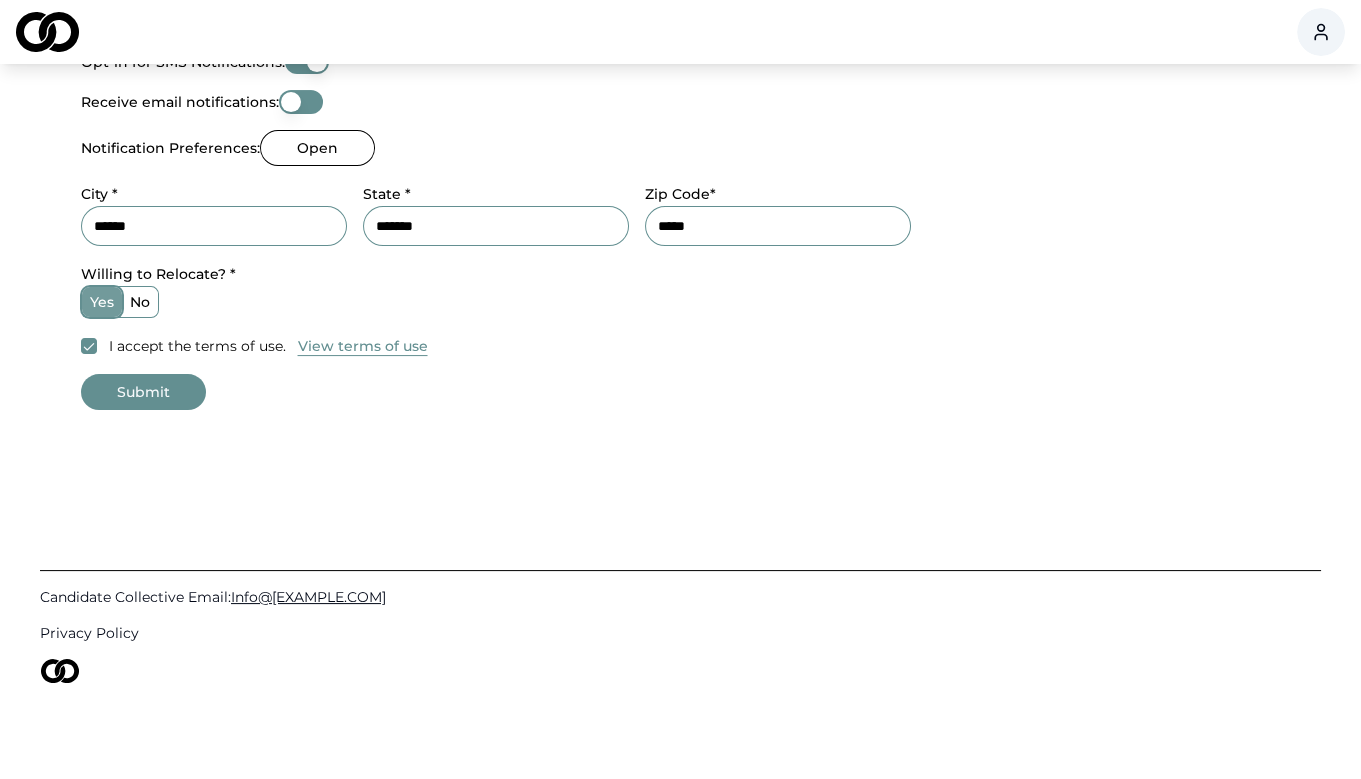 scroll, scrollTop: 1176, scrollLeft: 0, axis: vertical 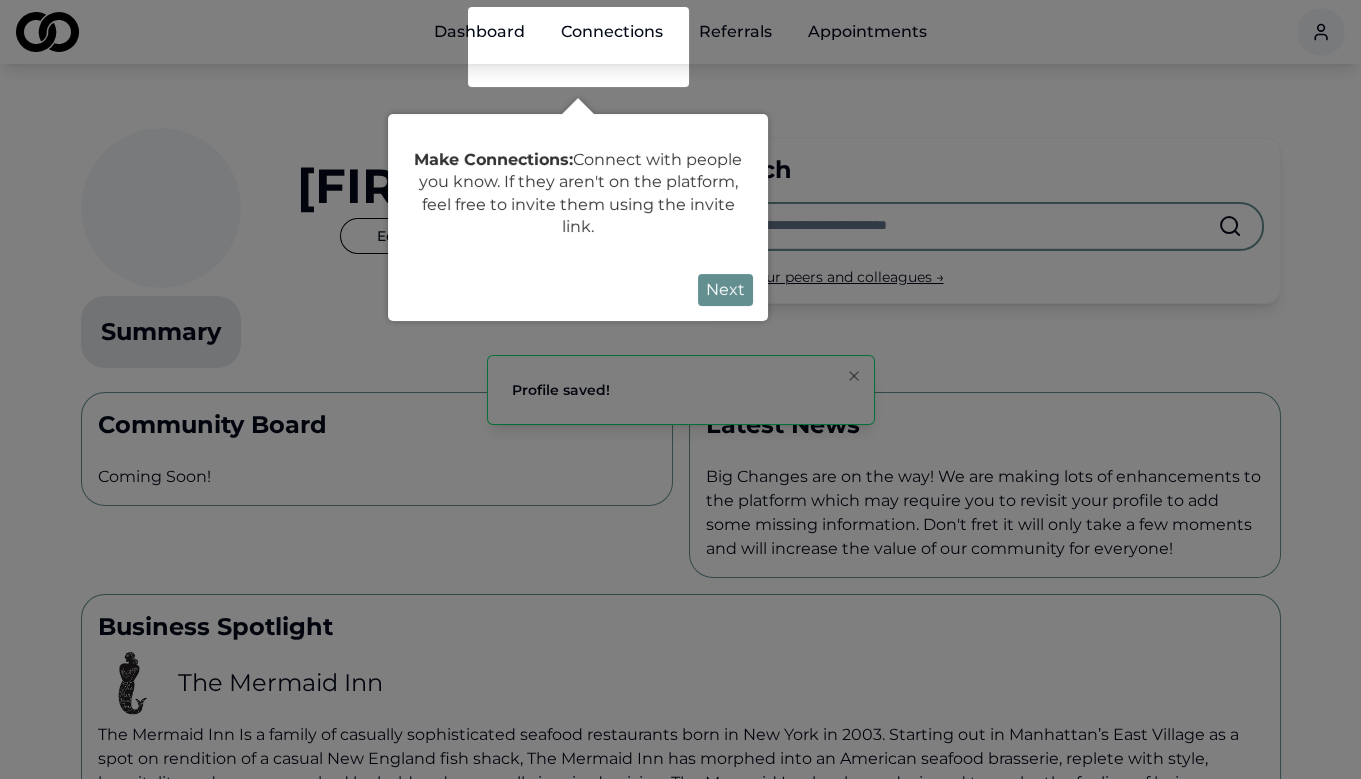 click on "Next" at bounding box center [725, 290] 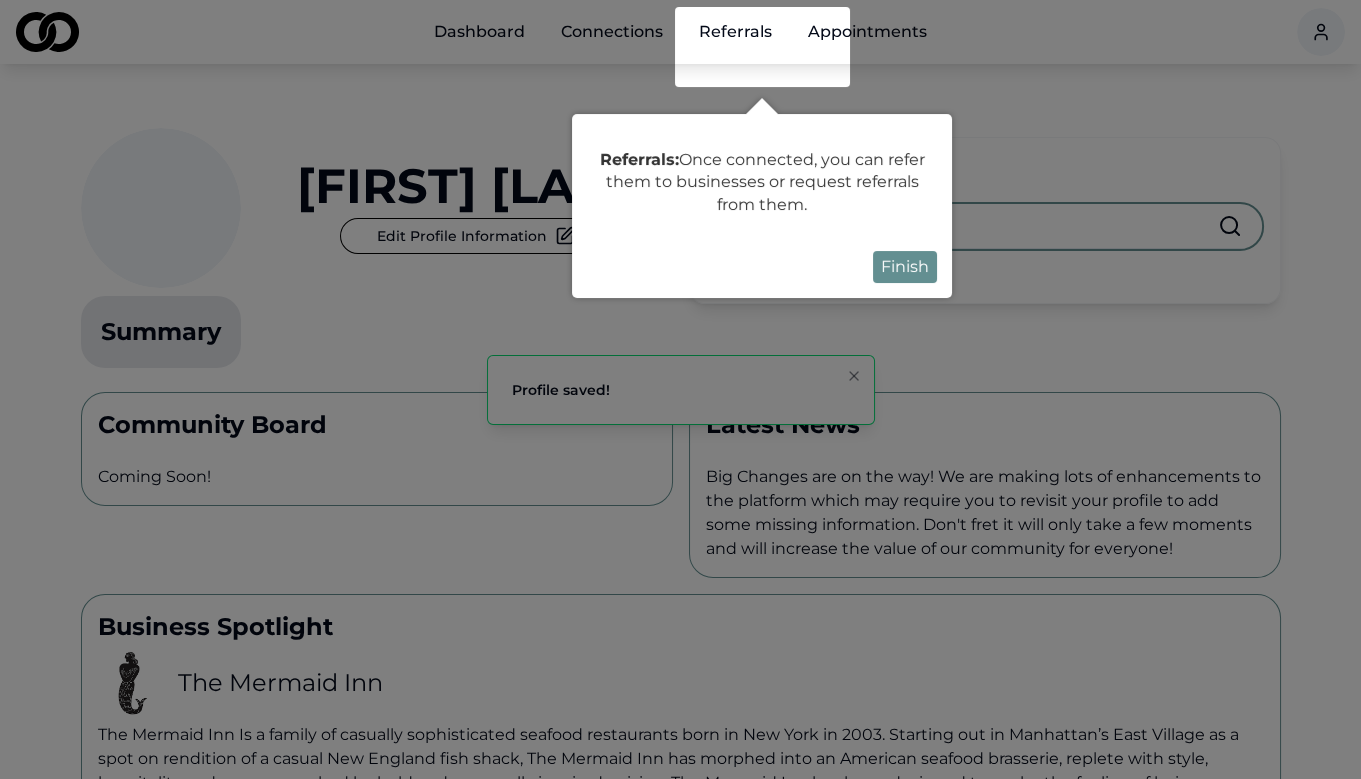 click on "Finish" at bounding box center (905, 267) 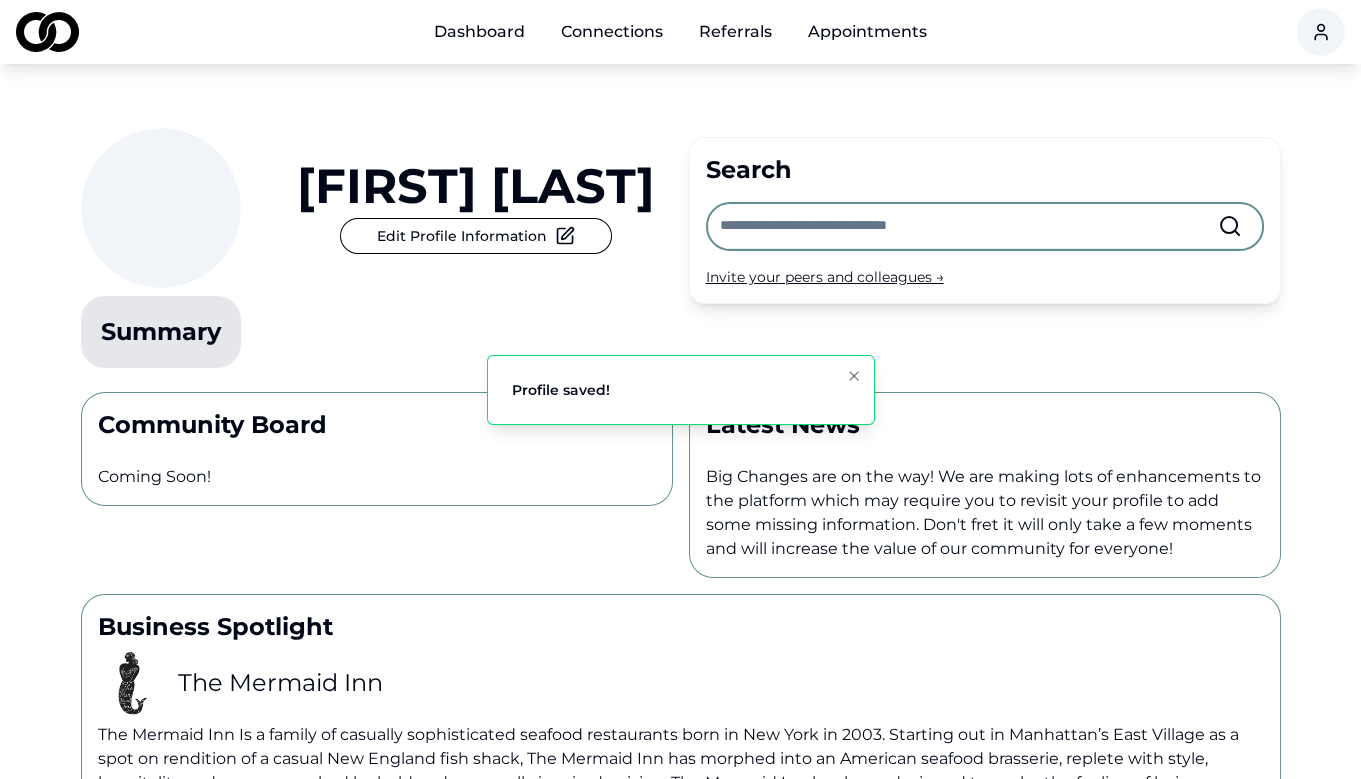 click 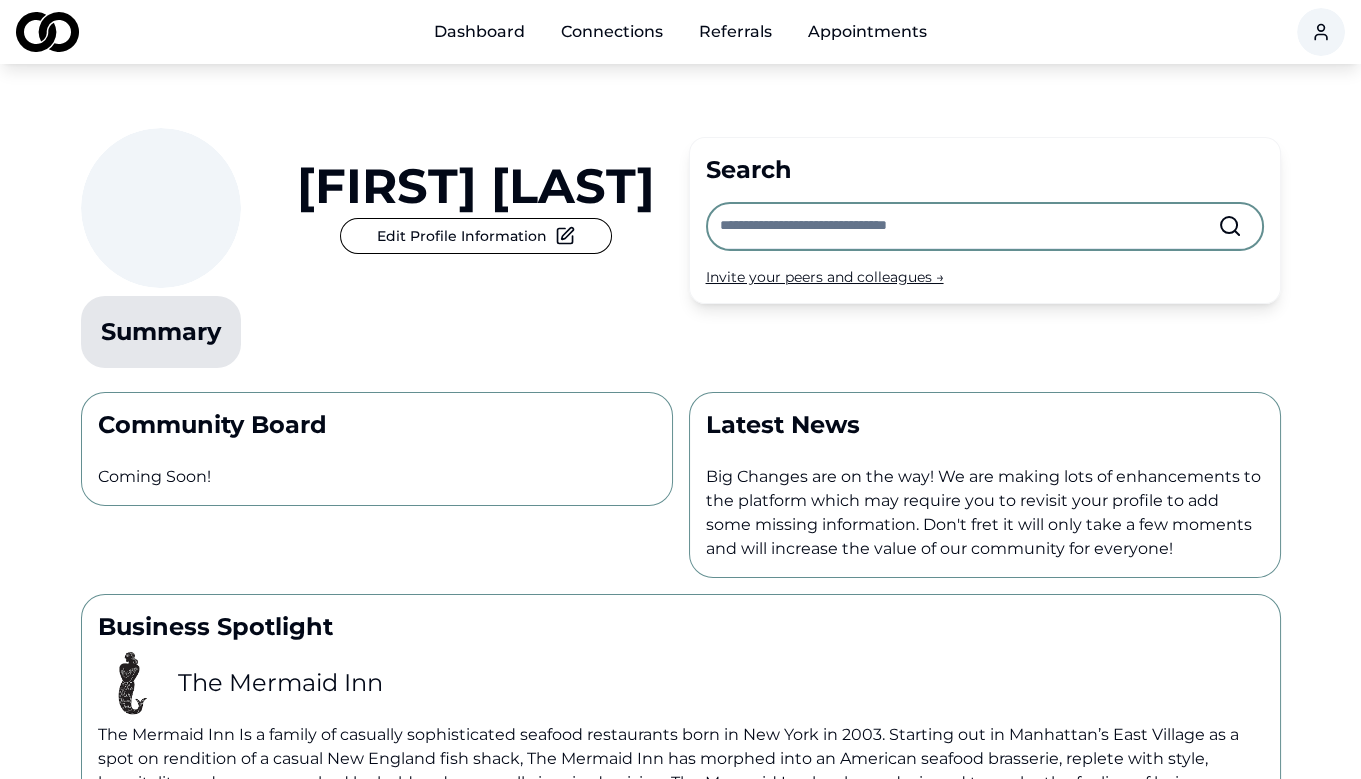 click on "Connections" at bounding box center [612, 32] 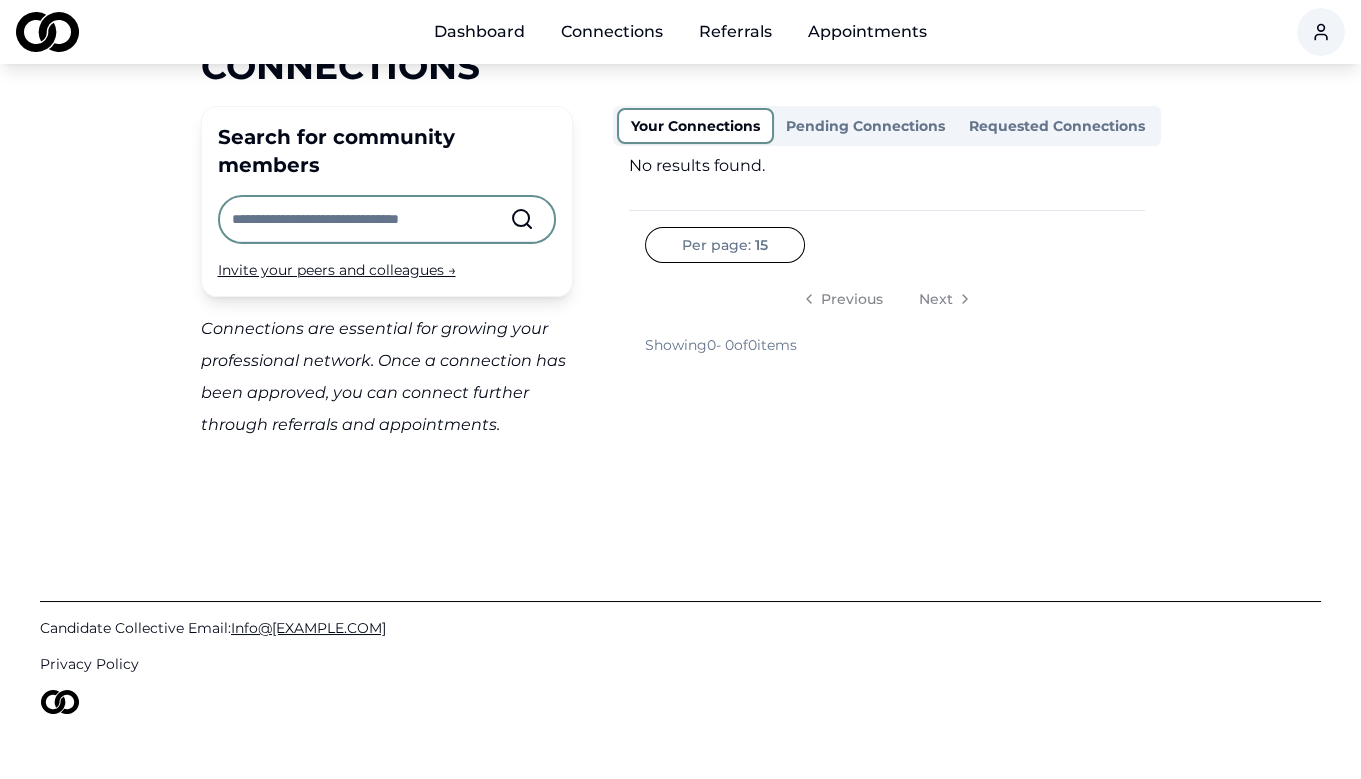 scroll, scrollTop: 0, scrollLeft: 0, axis: both 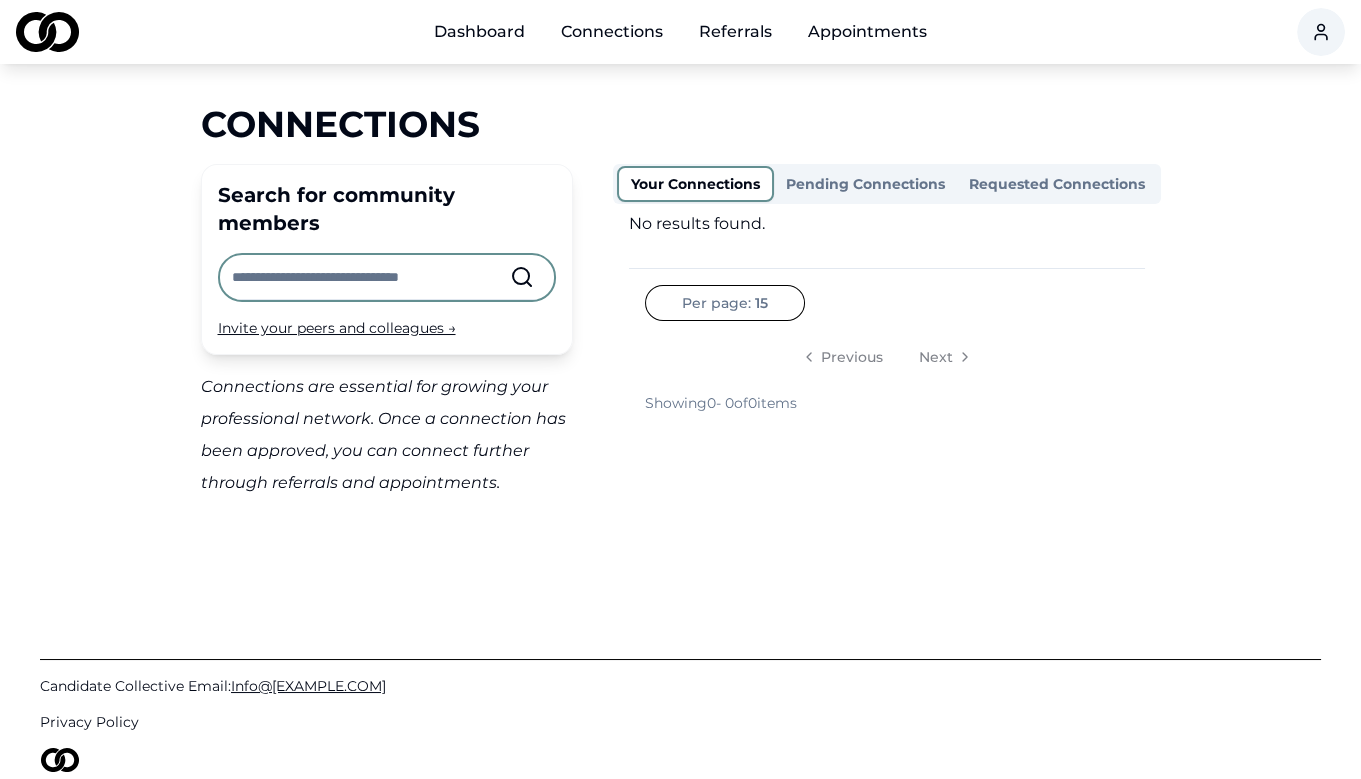 click on "Pending Connections" at bounding box center [865, 184] 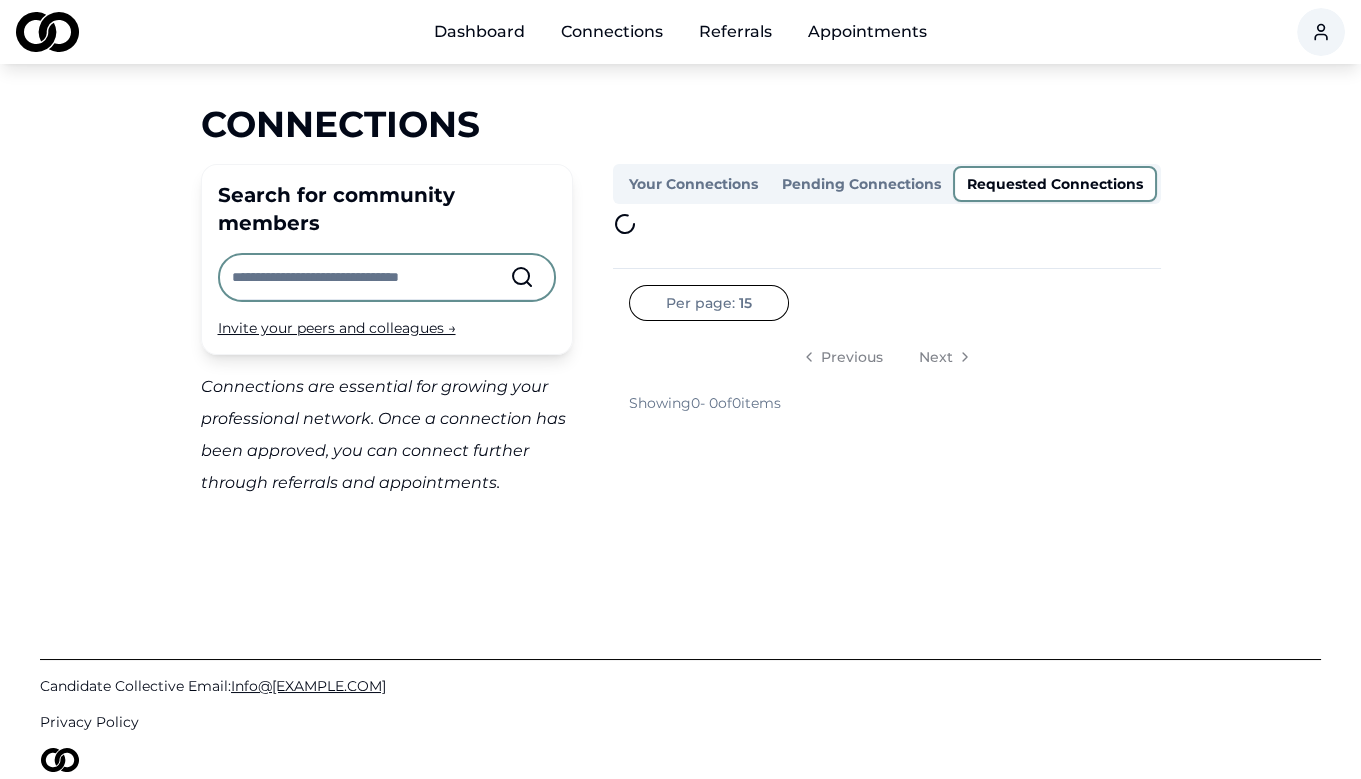 click on "Requested Connections" at bounding box center [1055, 184] 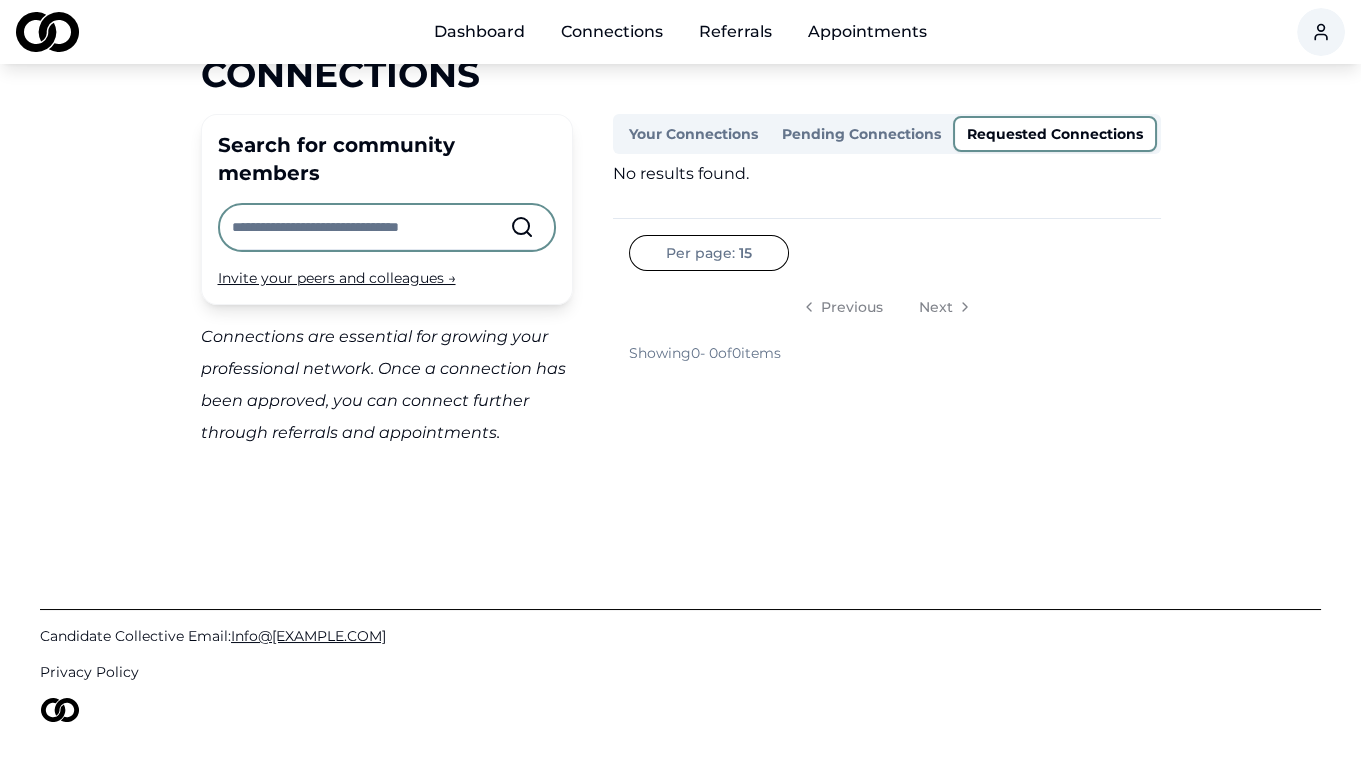 scroll, scrollTop: 0, scrollLeft: 0, axis: both 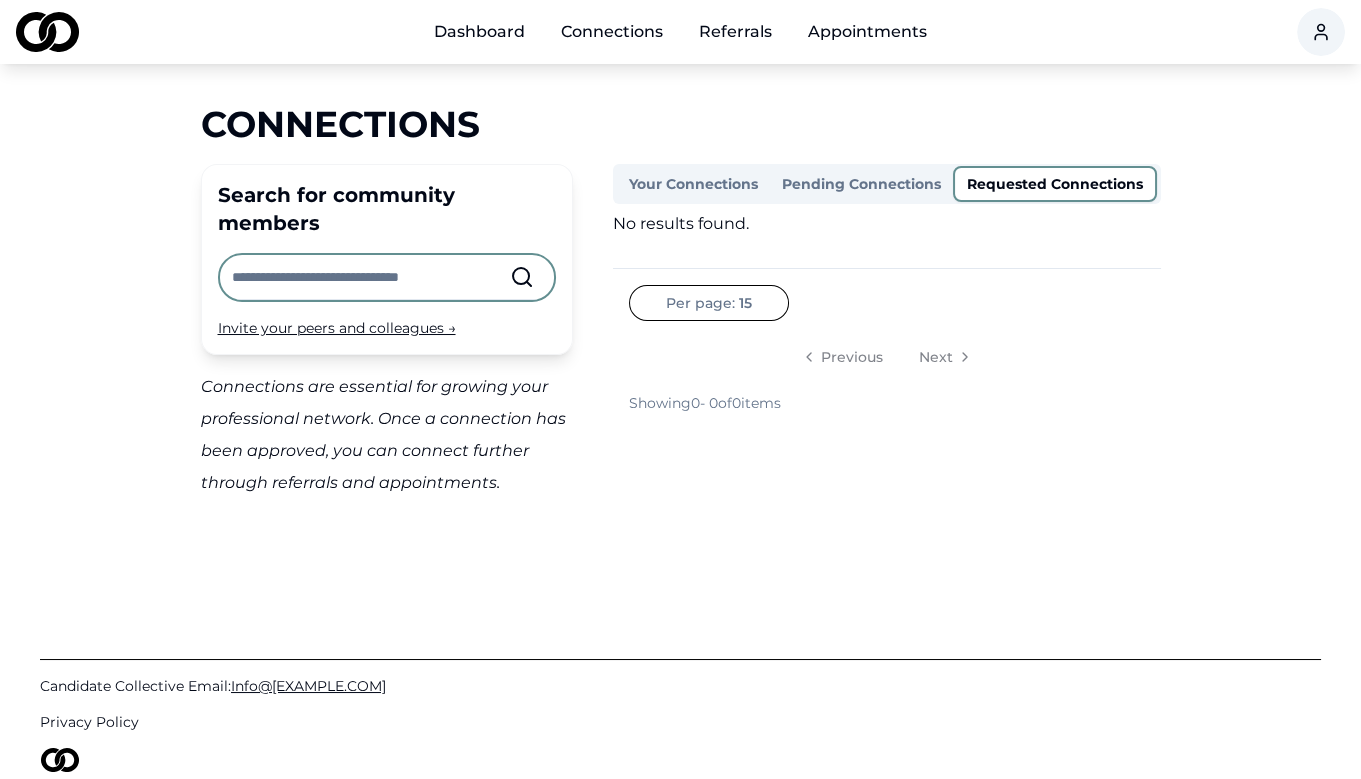 click on "Connections" at bounding box center (612, 32) 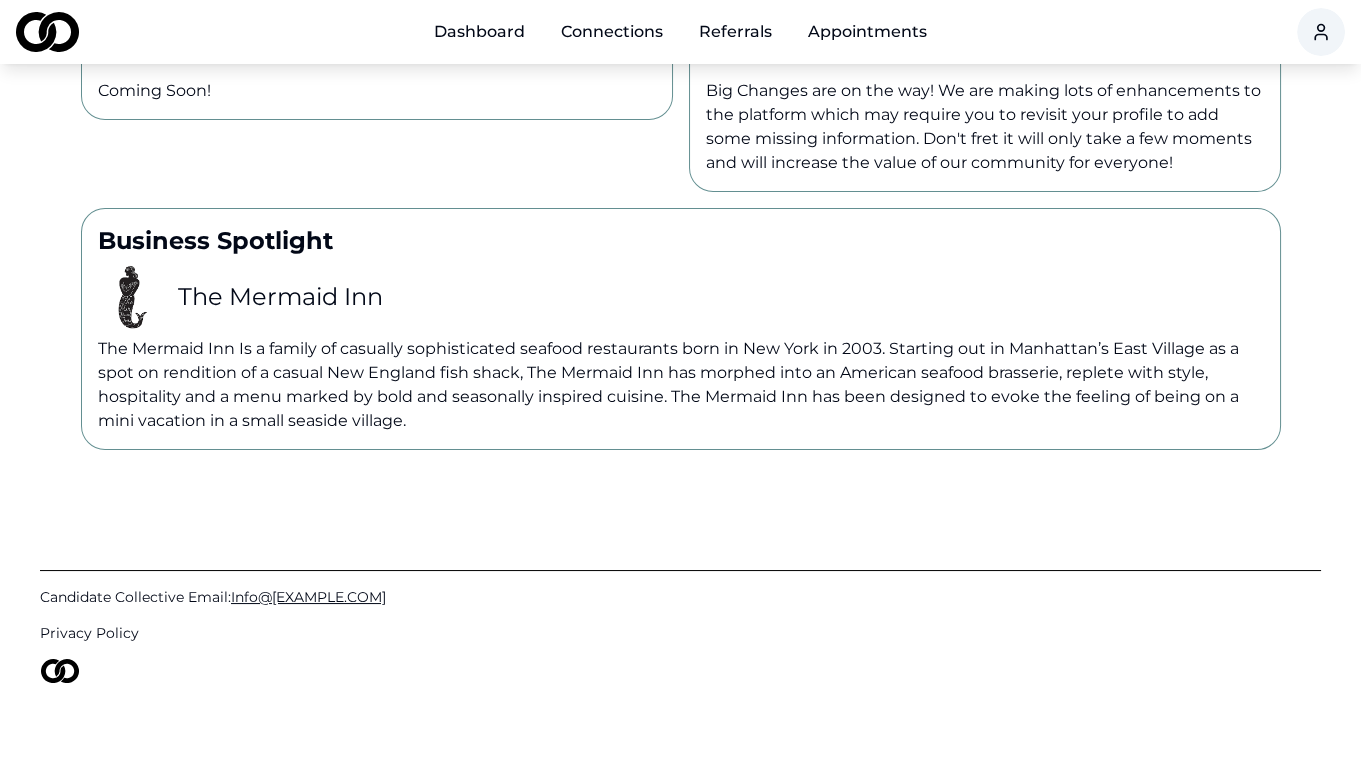 scroll, scrollTop: 0, scrollLeft: 0, axis: both 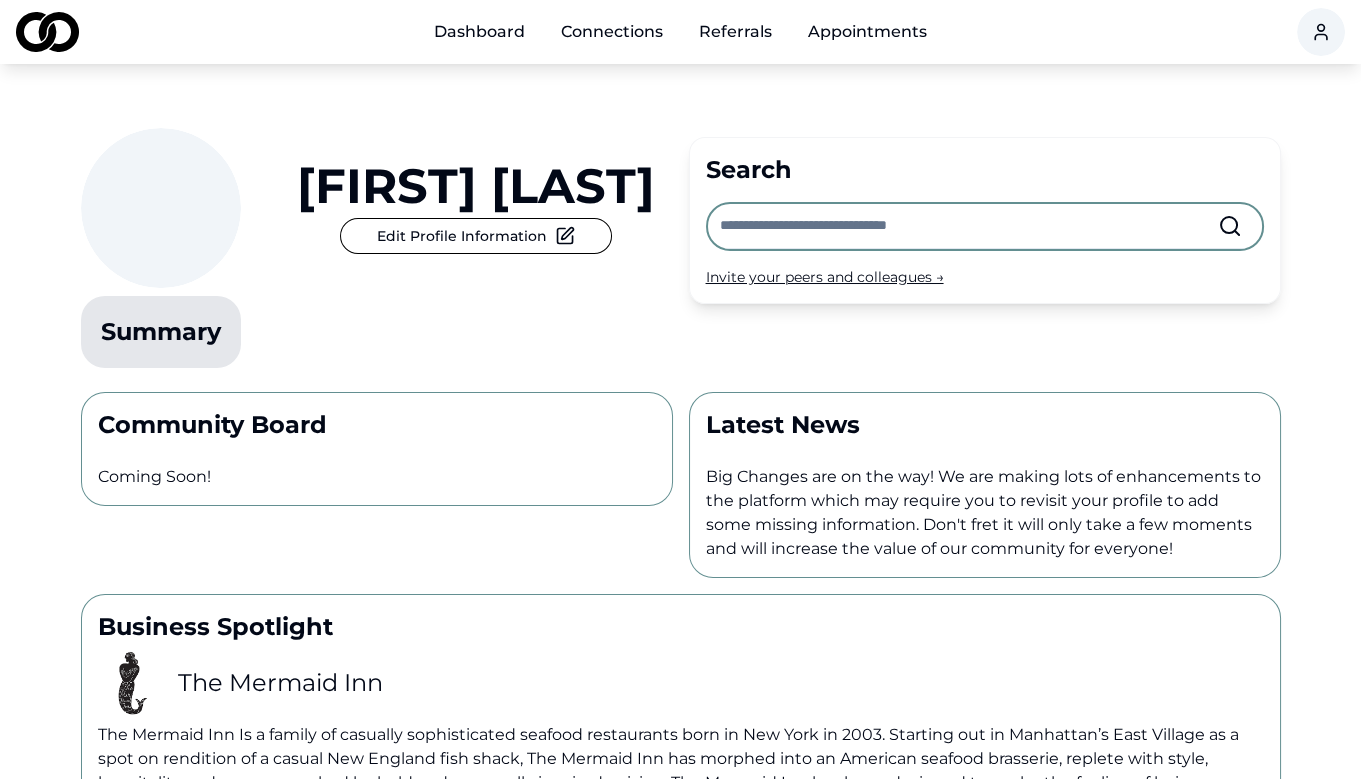click at bounding box center (969, 226) 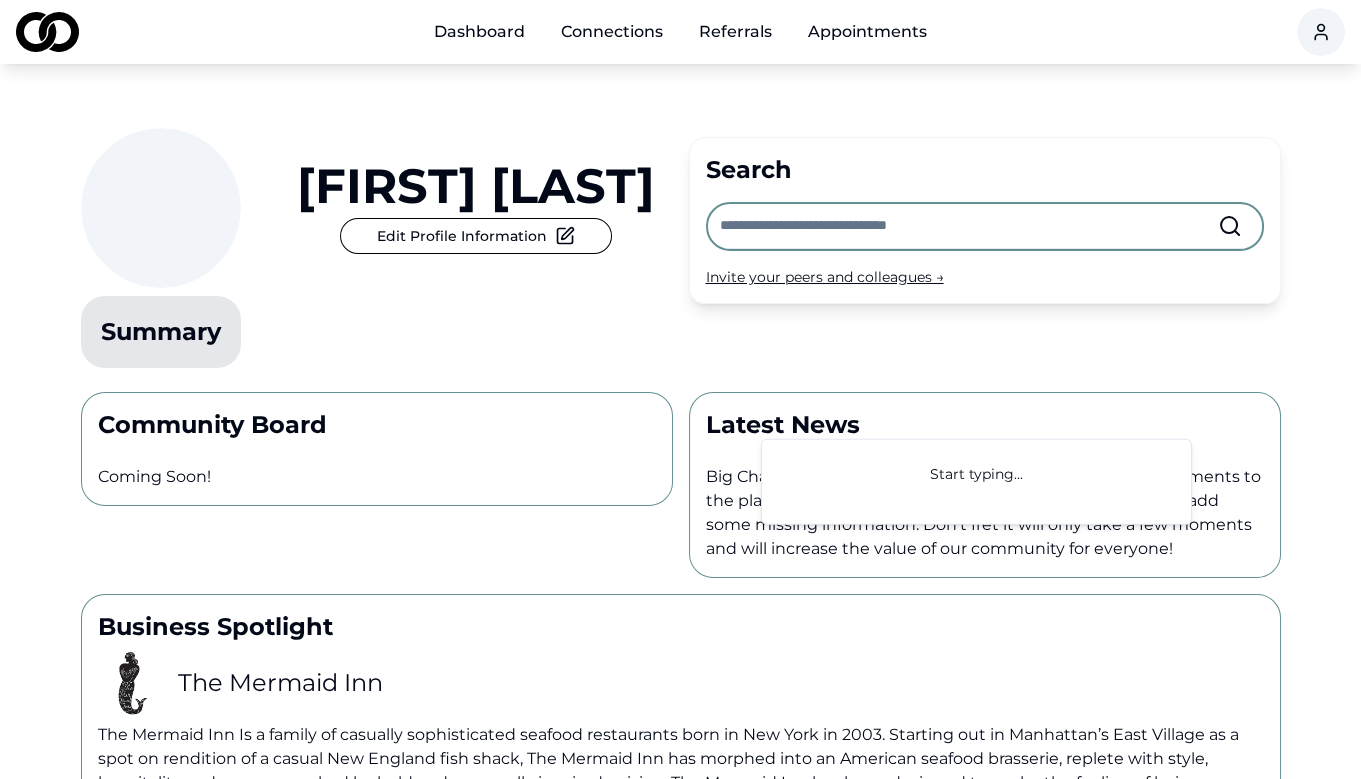 click on "Phil   Norman Edit Profile Information Summary Search Invite your peers and colleagues →" at bounding box center [681, 220] 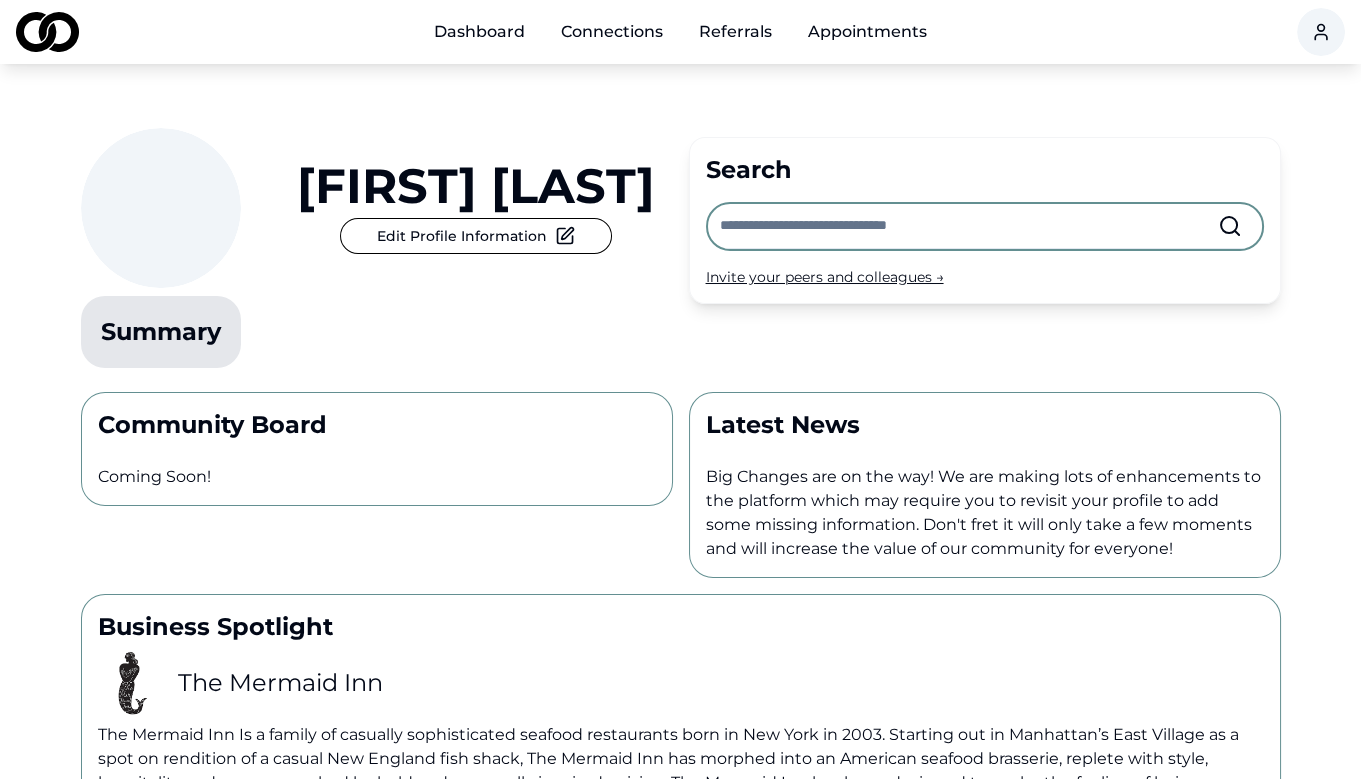 click on "Invite your peers and colleagues →" at bounding box center [985, 277] 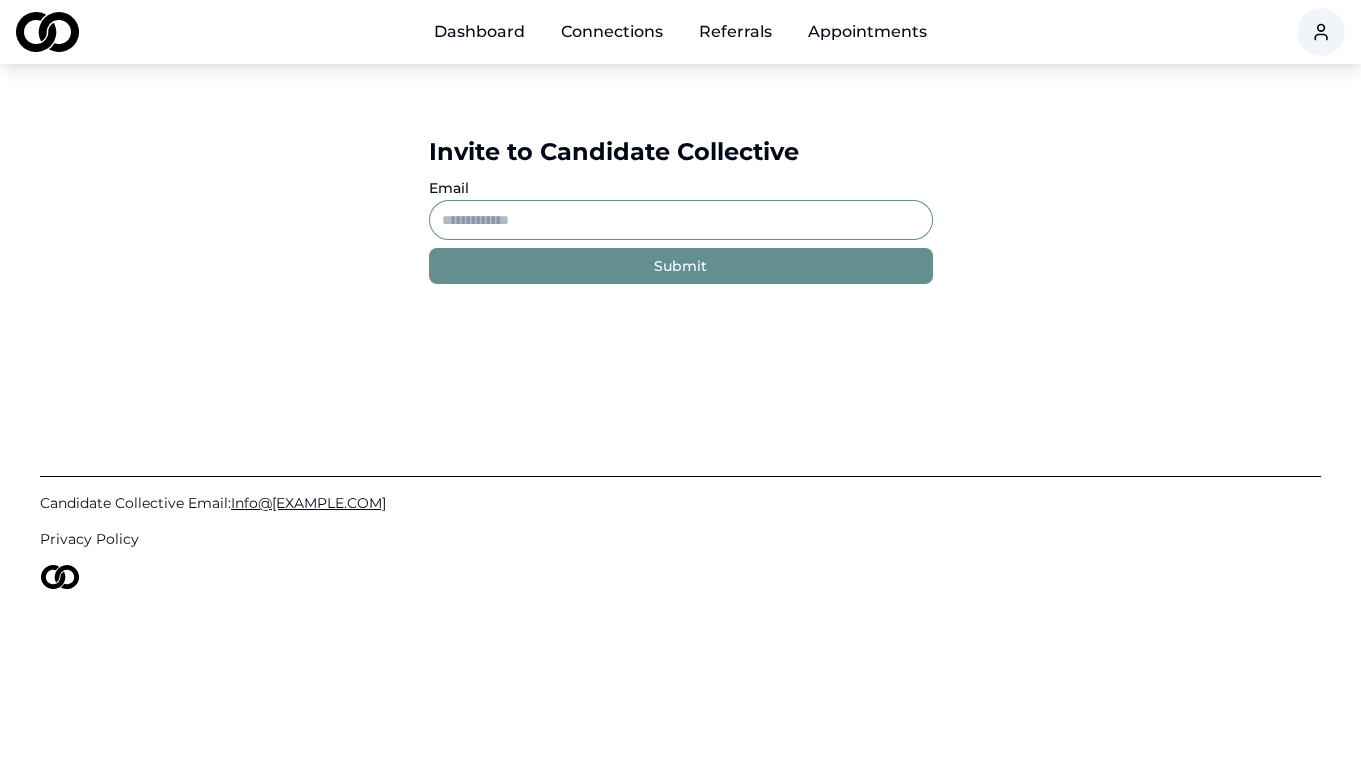 click on "Connections" at bounding box center (612, 32) 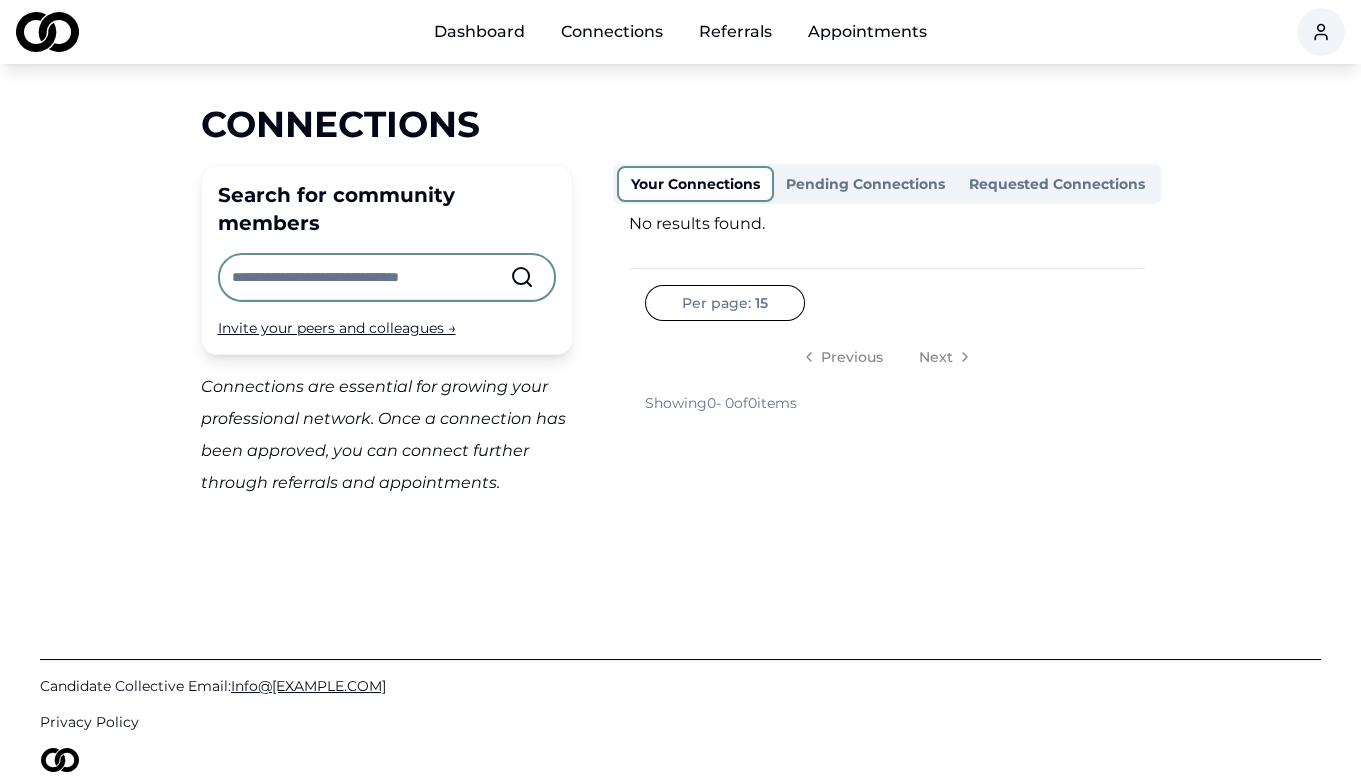 click on "Referrals" at bounding box center [735, 32] 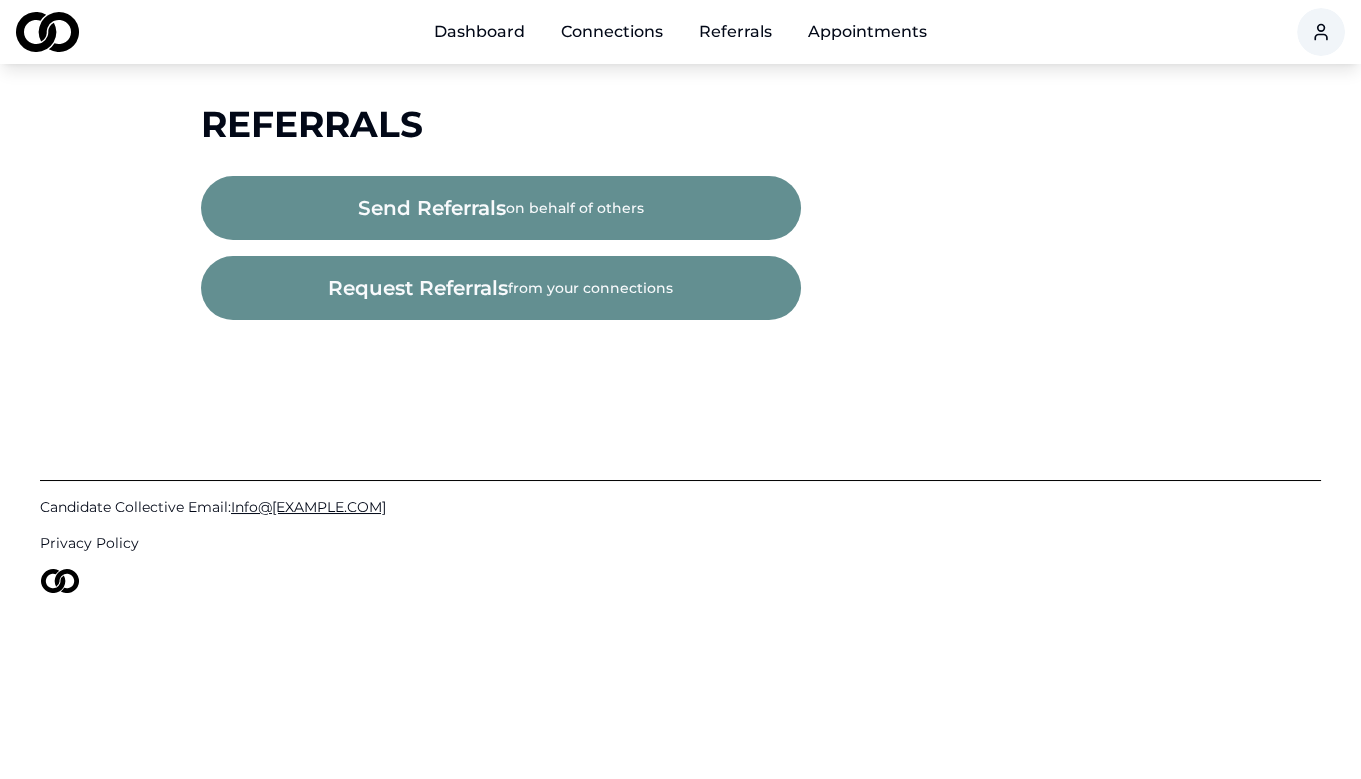 click on "Appointments" at bounding box center (867, 32) 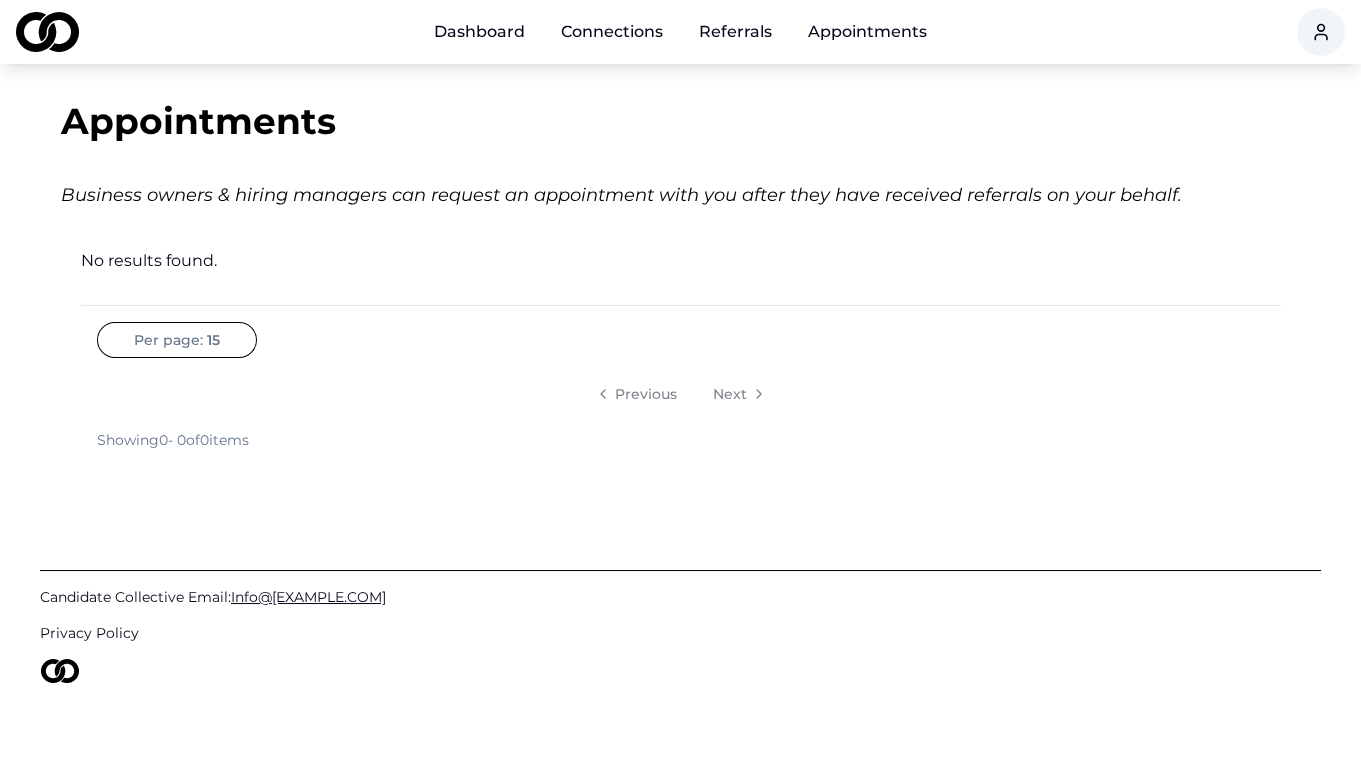 scroll, scrollTop: 353, scrollLeft: 0, axis: vertical 